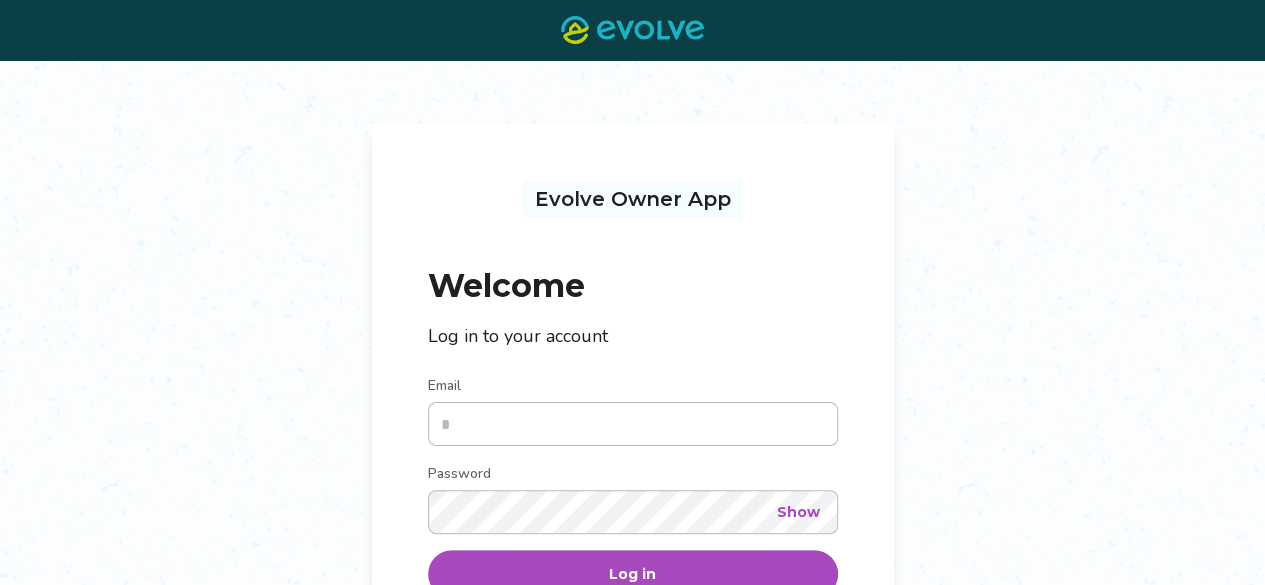 scroll, scrollTop: 133, scrollLeft: 0, axis: vertical 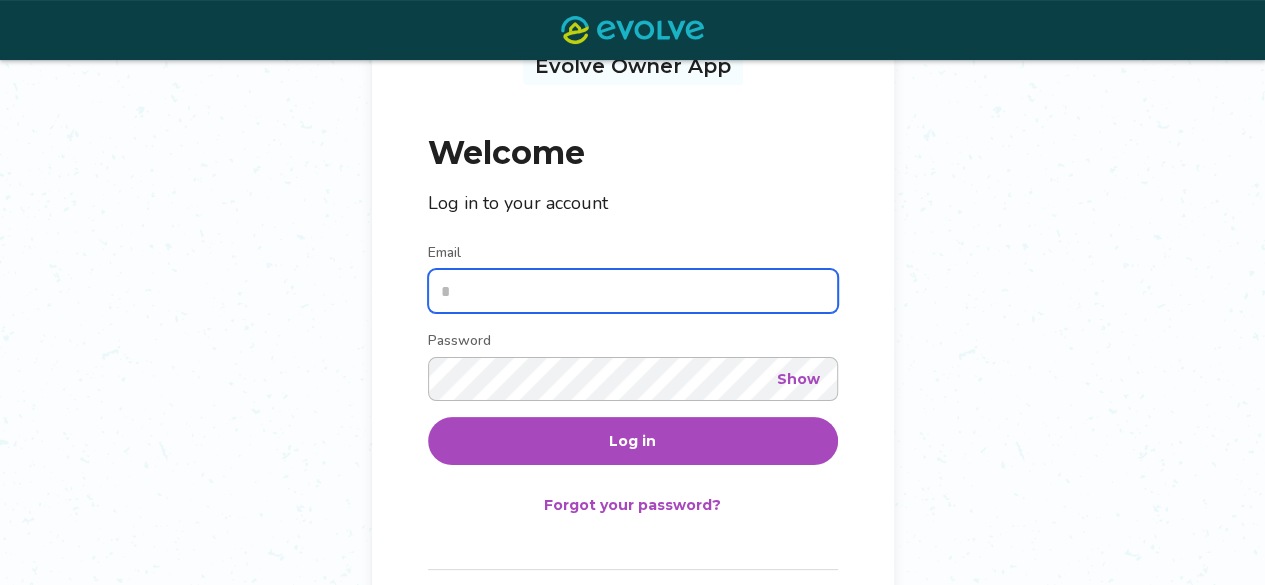 type on "**********" 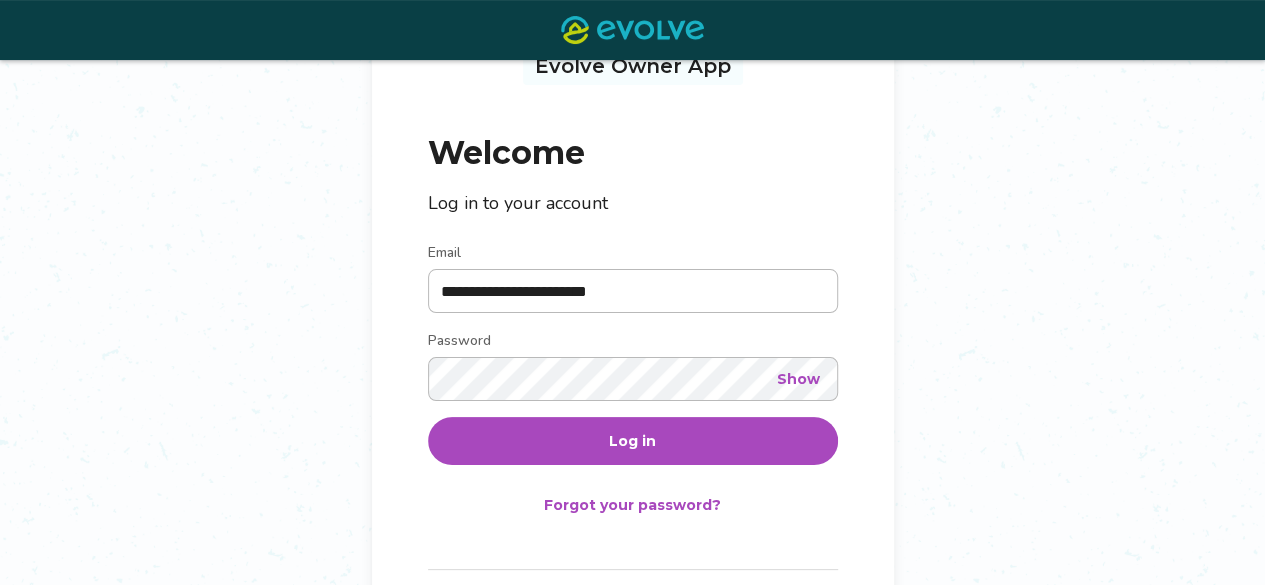 click on "Log in" at bounding box center [633, 441] 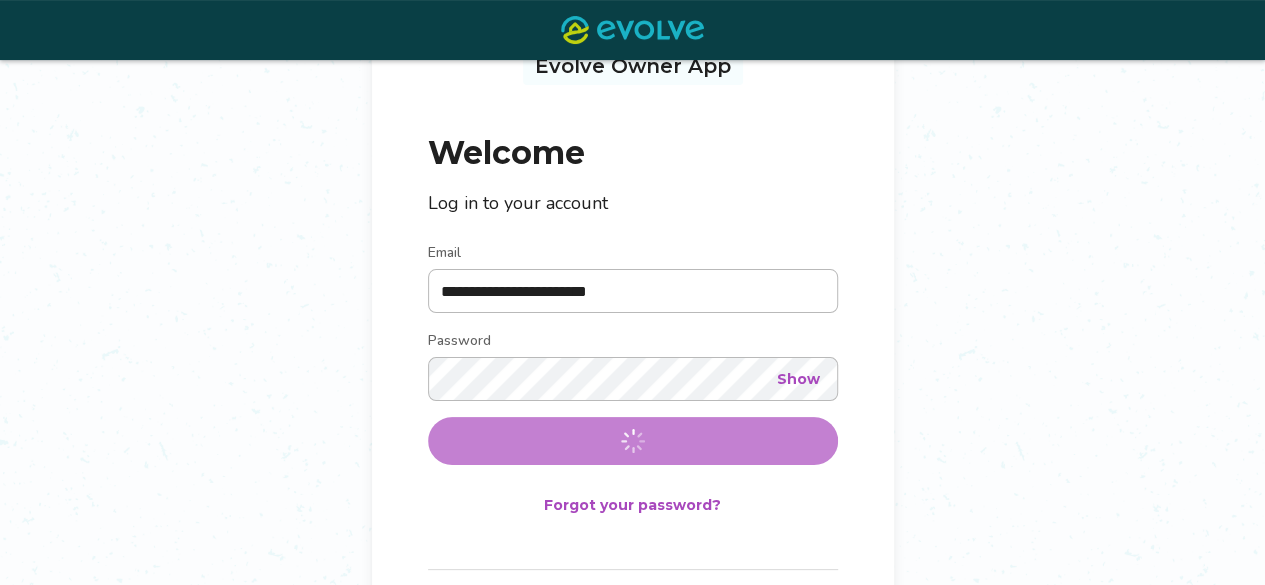 scroll, scrollTop: 0, scrollLeft: 0, axis: both 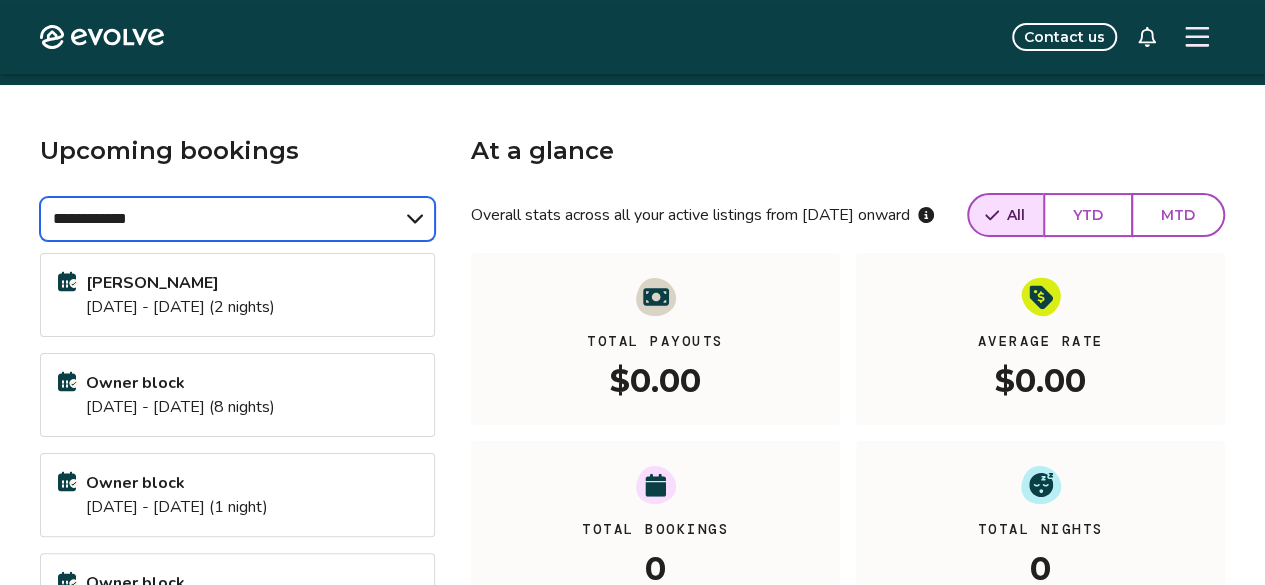 click on "**********" at bounding box center [237, 219] 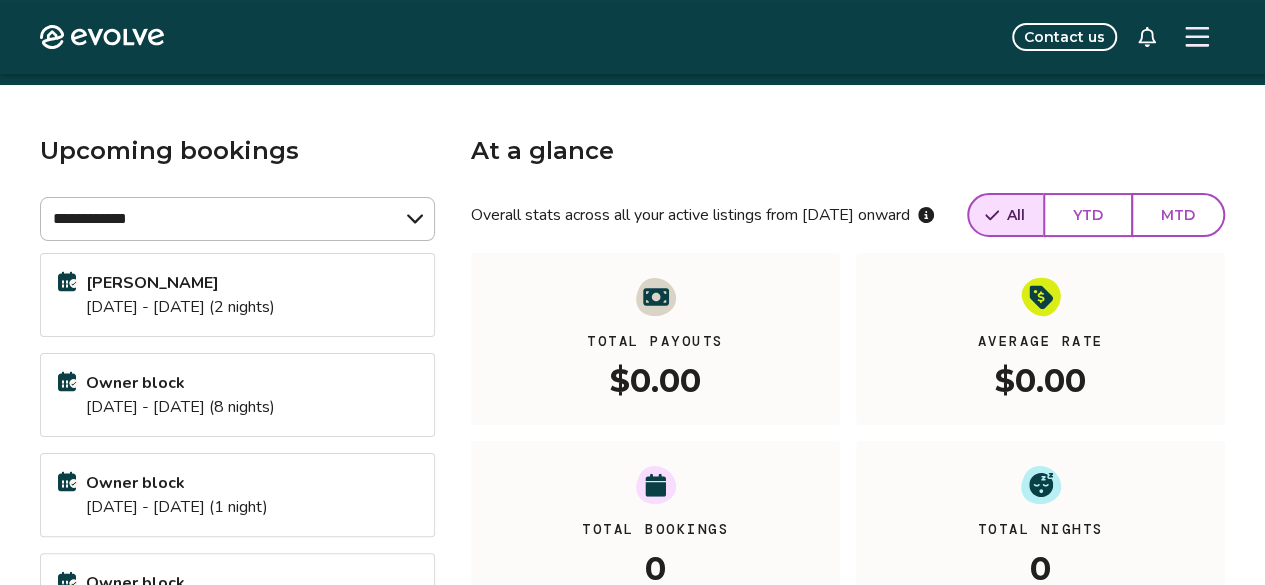 click 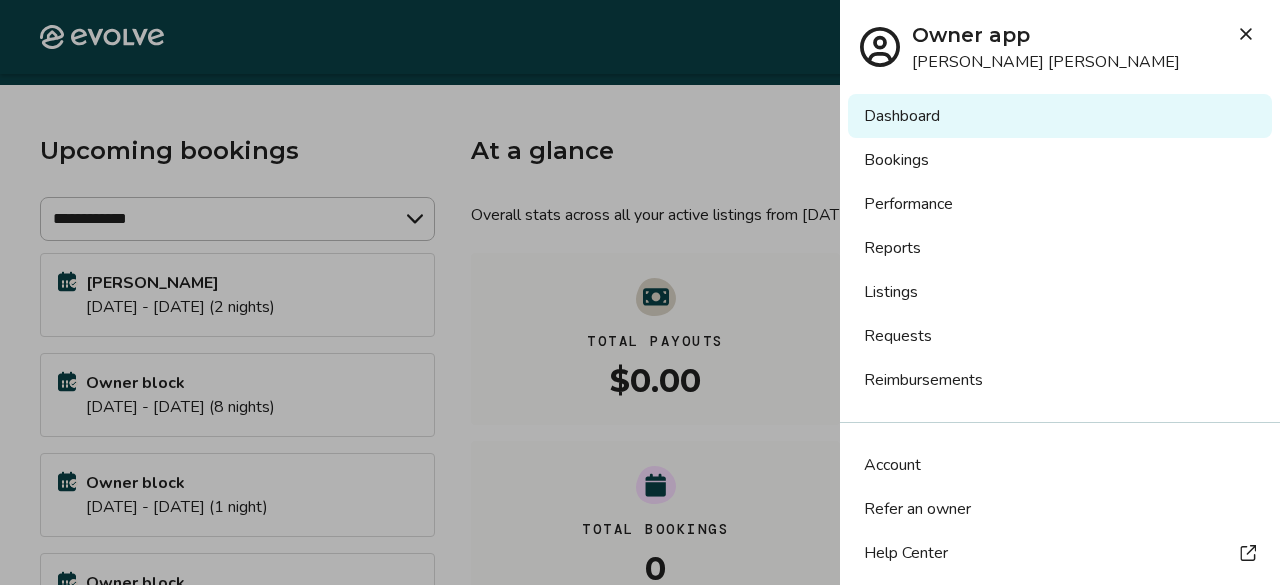 click on "Bookings" at bounding box center (1060, 160) 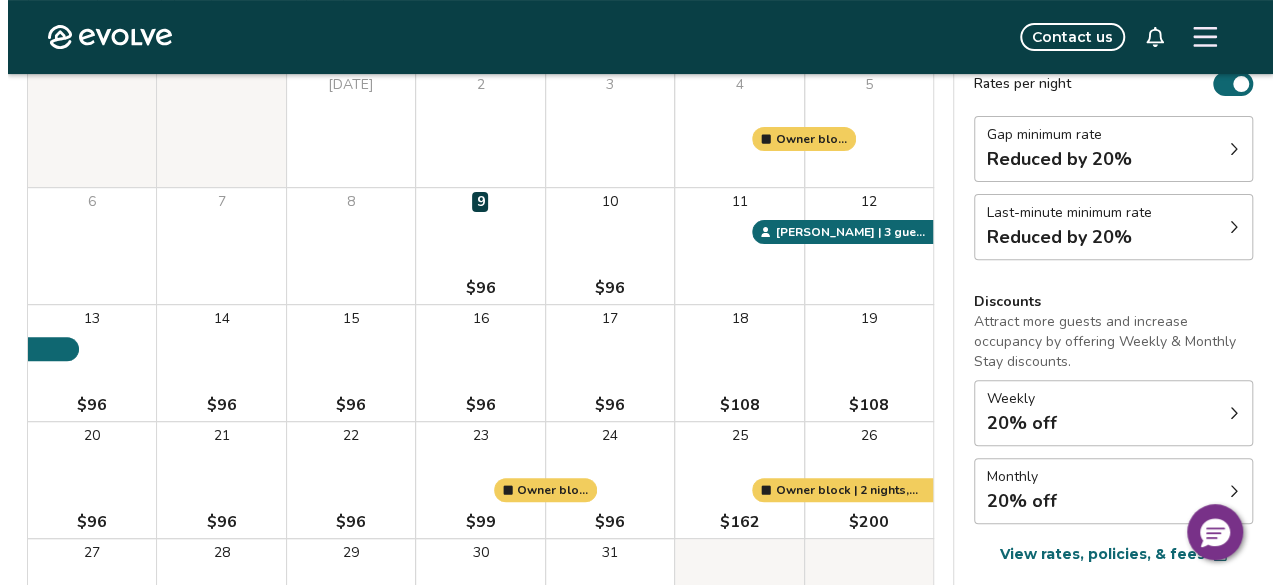 scroll, scrollTop: 232, scrollLeft: 0, axis: vertical 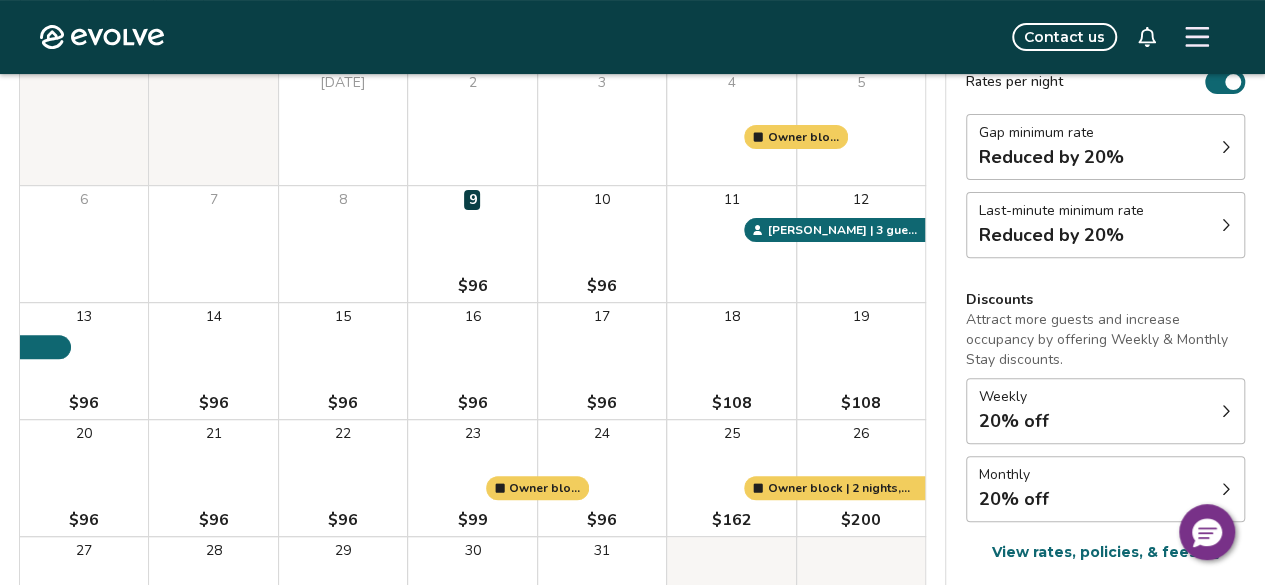 click on "18 $108" at bounding box center (731, 361) 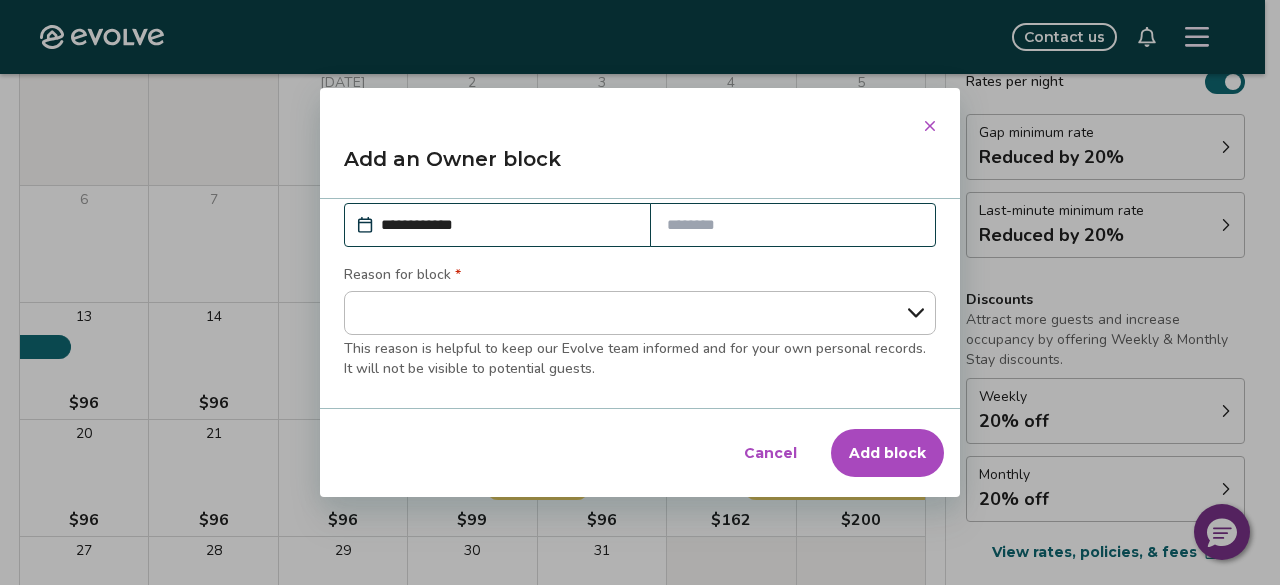 scroll, scrollTop: 146, scrollLeft: 0, axis: vertical 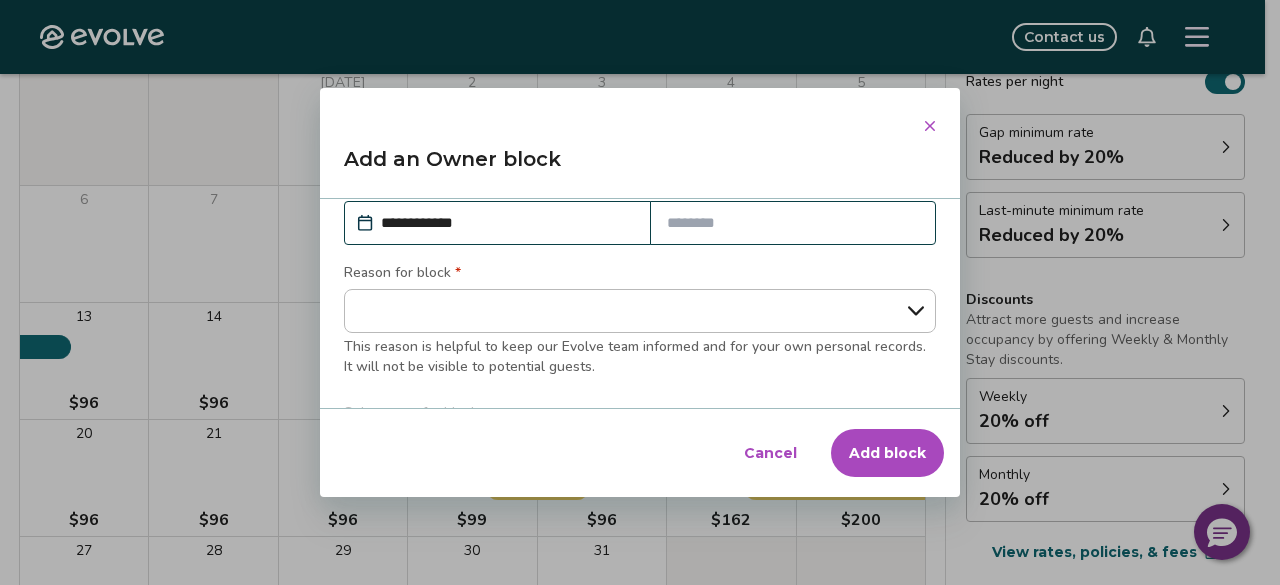 click at bounding box center (793, 223) 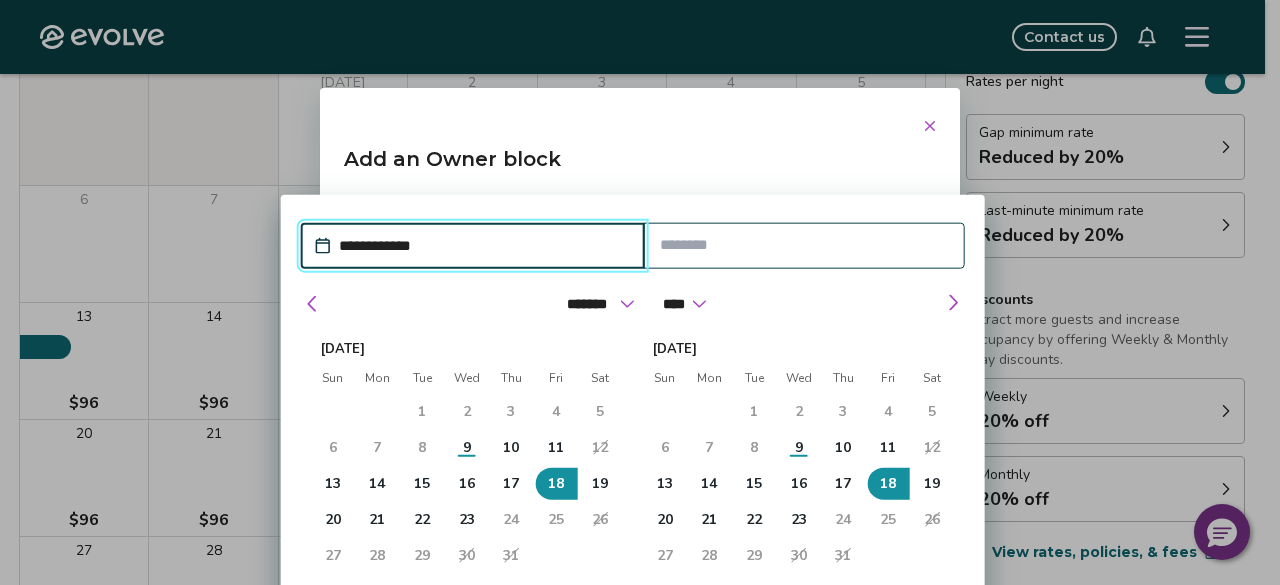 click on "18" at bounding box center [556, 483] 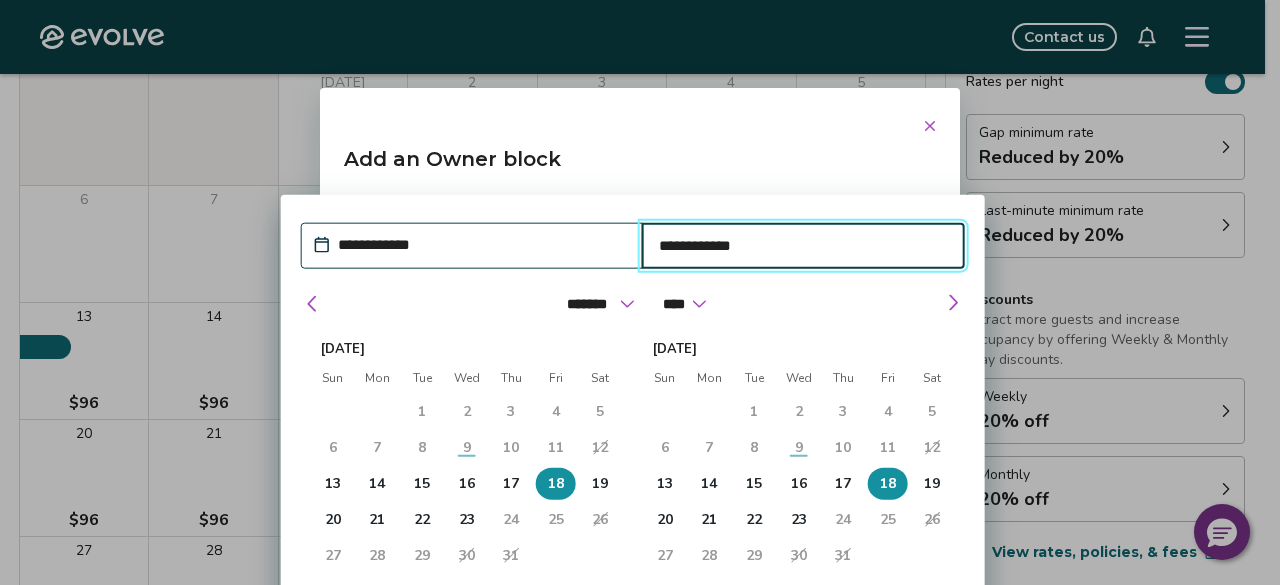 click on "21" at bounding box center (377, 519) 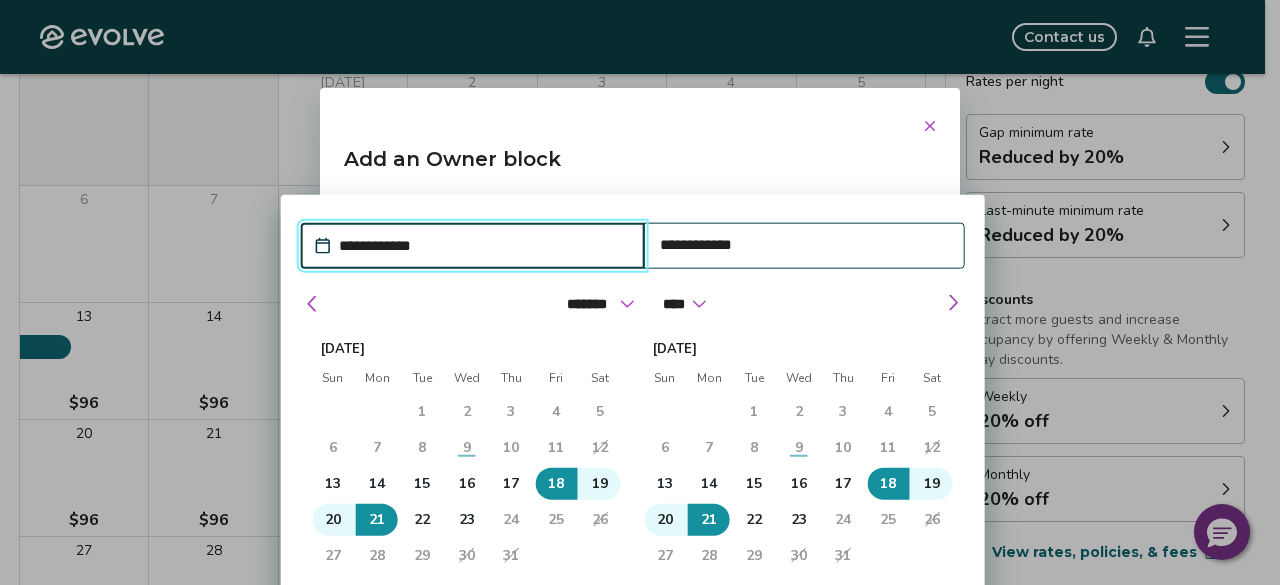 click on "**********" at bounding box center (633, 470) 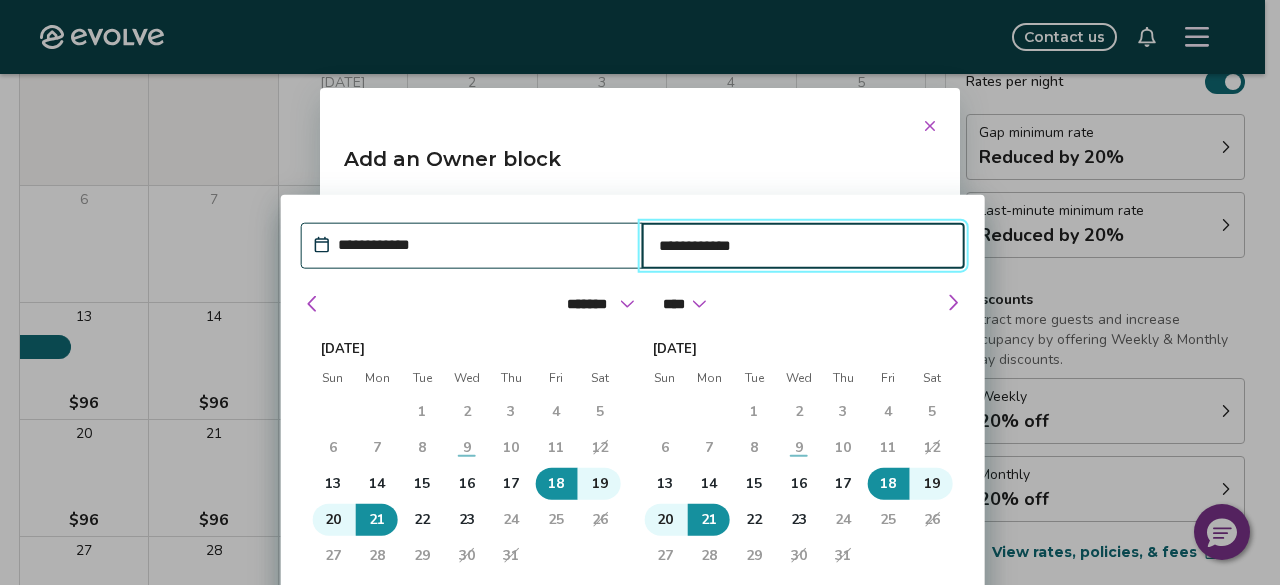 click on "21" at bounding box center [377, 519] 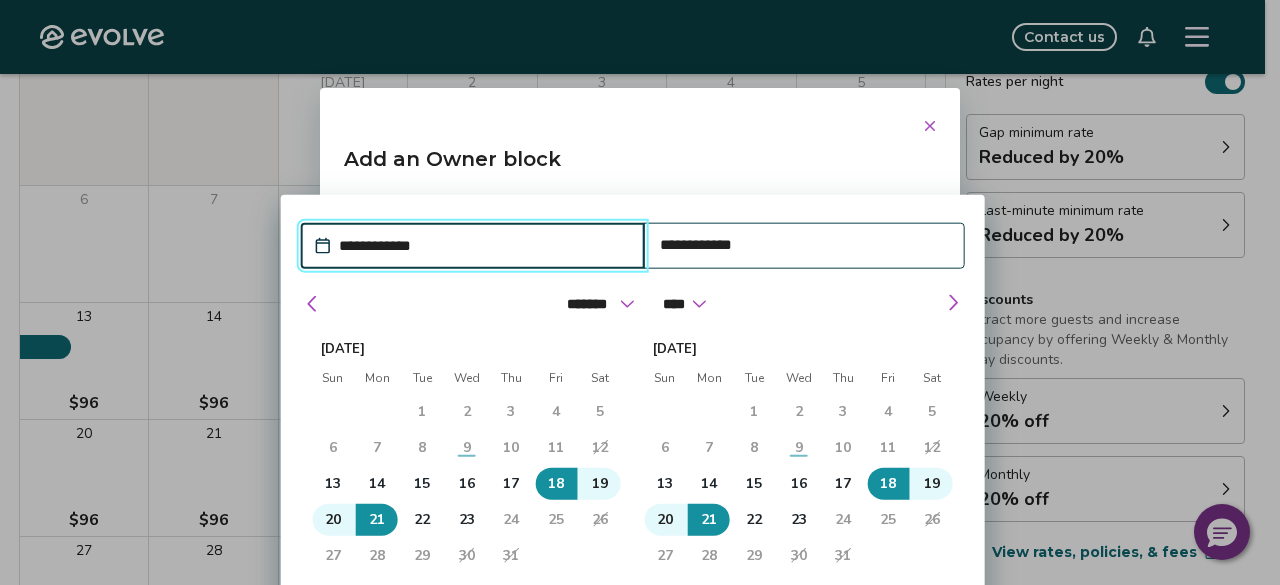 click on "Add an Owner block" at bounding box center [640, 167] 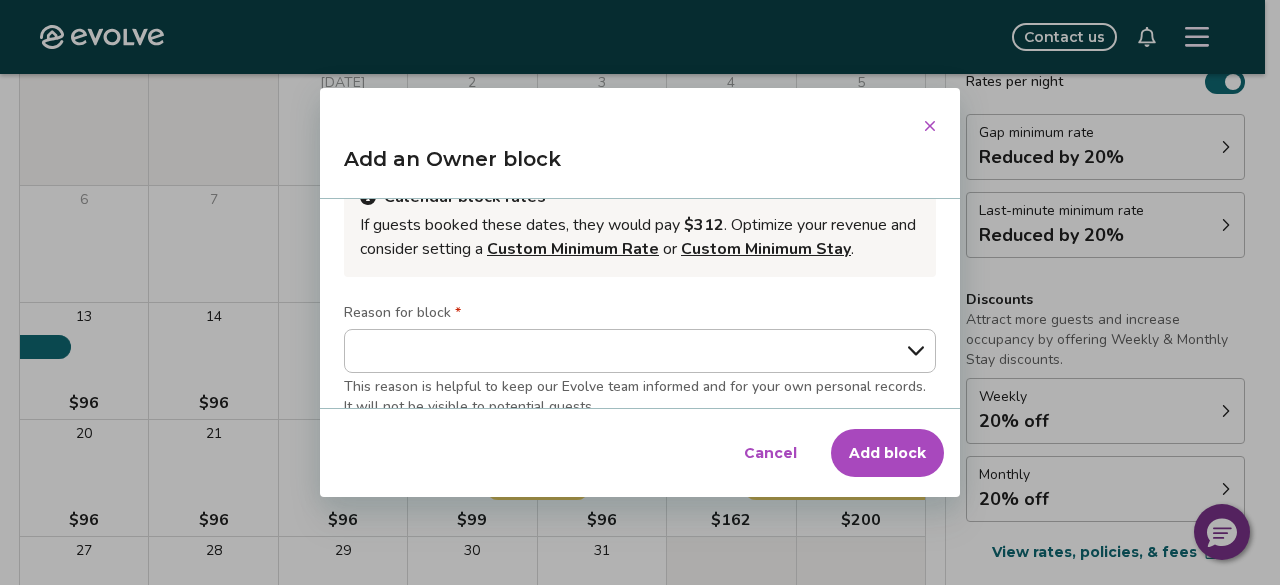 scroll, scrollTop: 244, scrollLeft: 0, axis: vertical 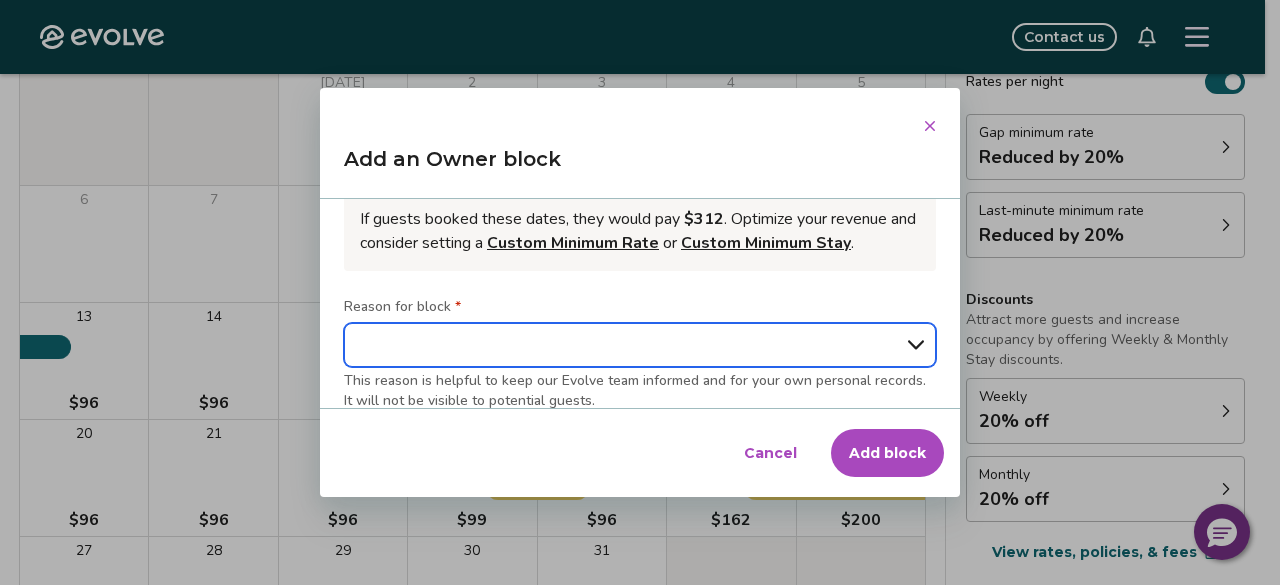 click on "**********" at bounding box center (640, 345) 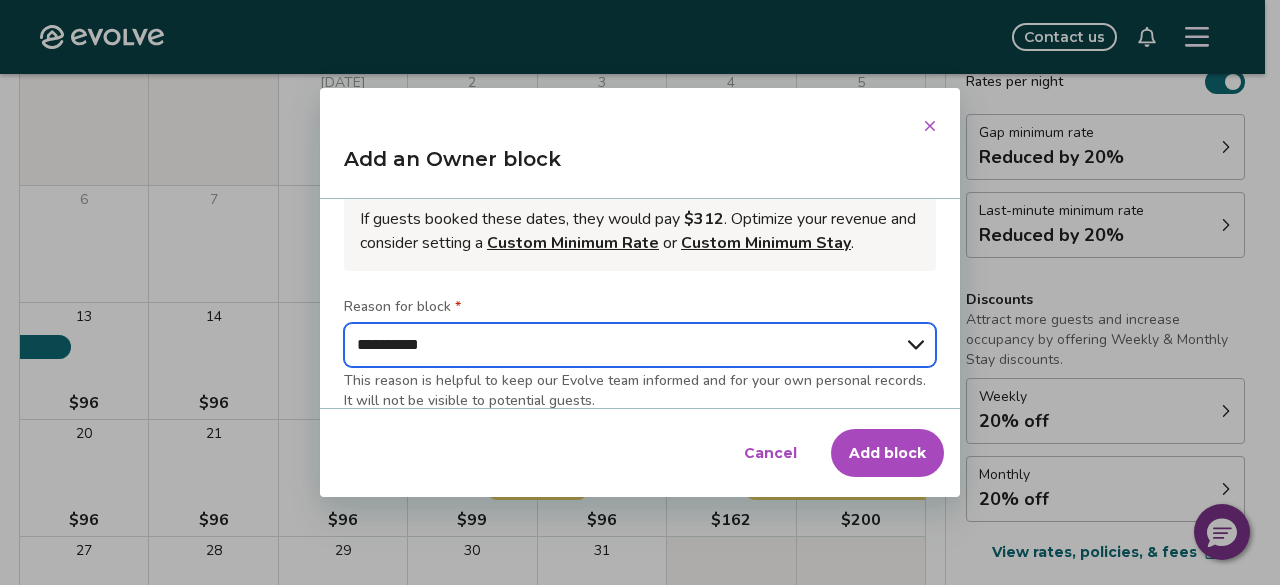 click on "**********" at bounding box center (640, 345) 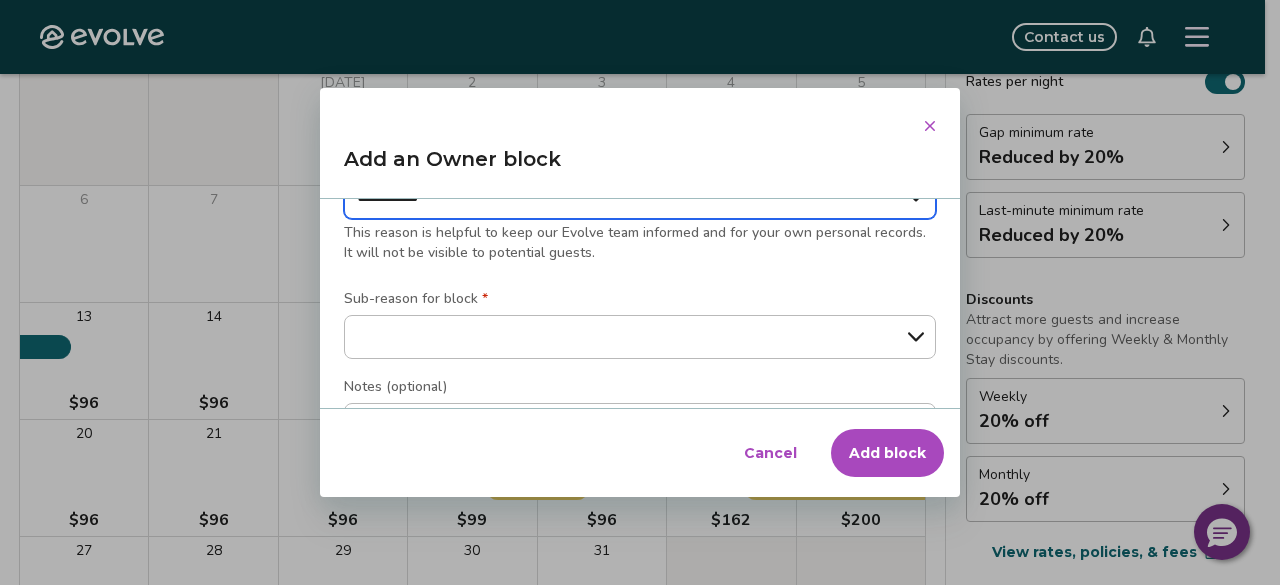 scroll, scrollTop: 400, scrollLeft: 0, axis: vertical 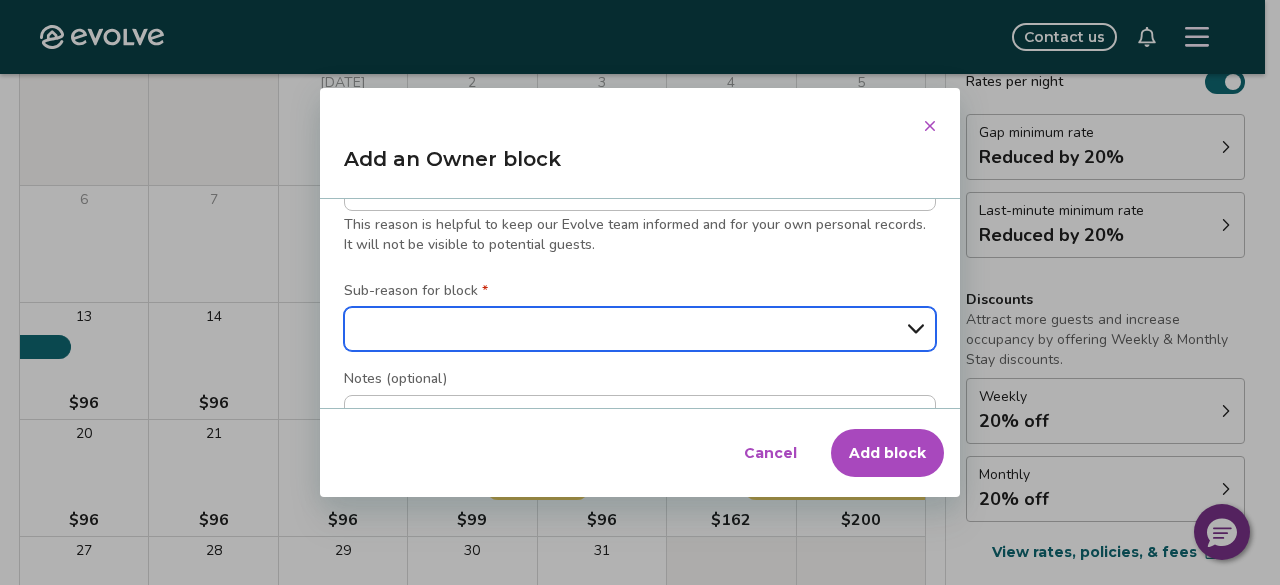 click on "**********" at bounding box center (640, 329) 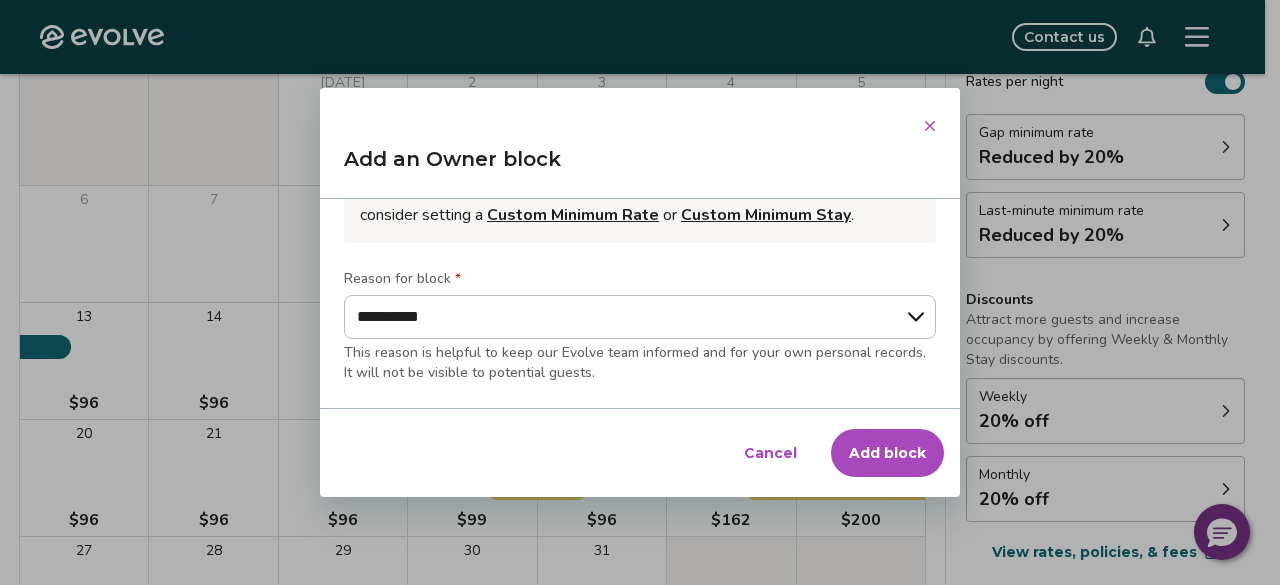 scroll, scrollTop: 276, scrollLeft: 0, axis: vertical 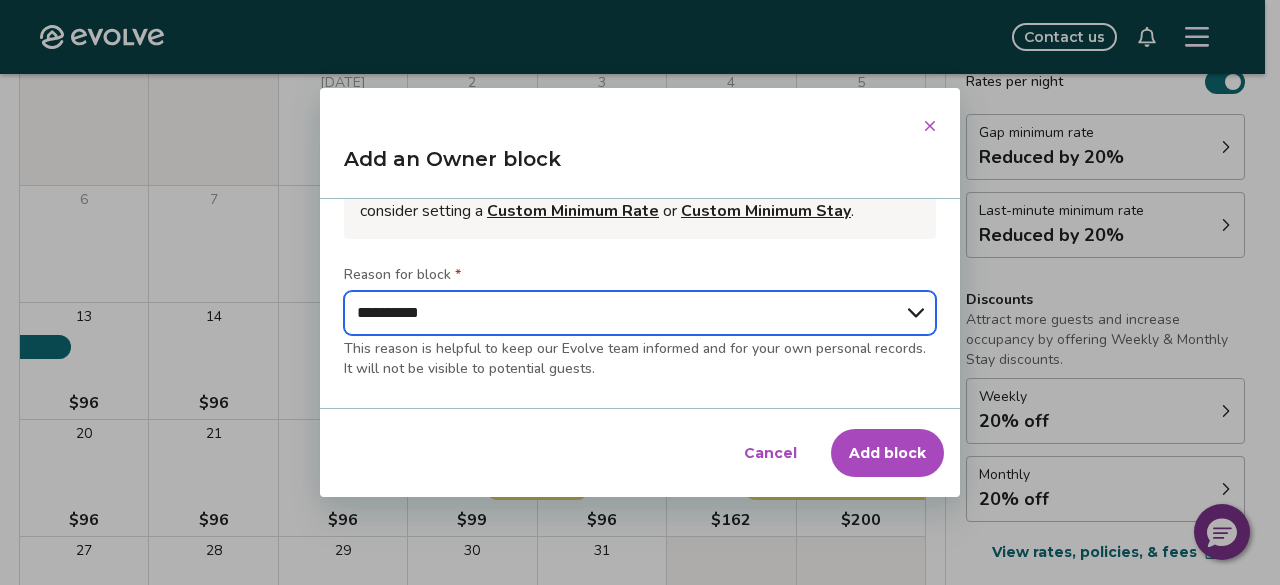 click on "**********" at bounding box center (640, 313) 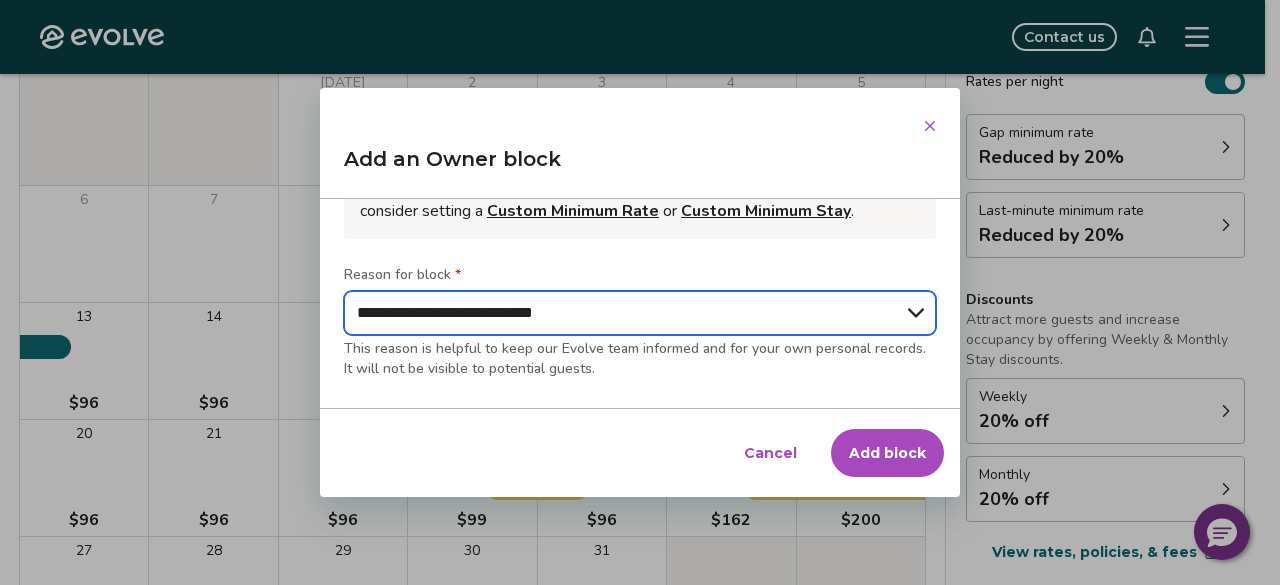 click on "**********" at bounding box center (640, 313) 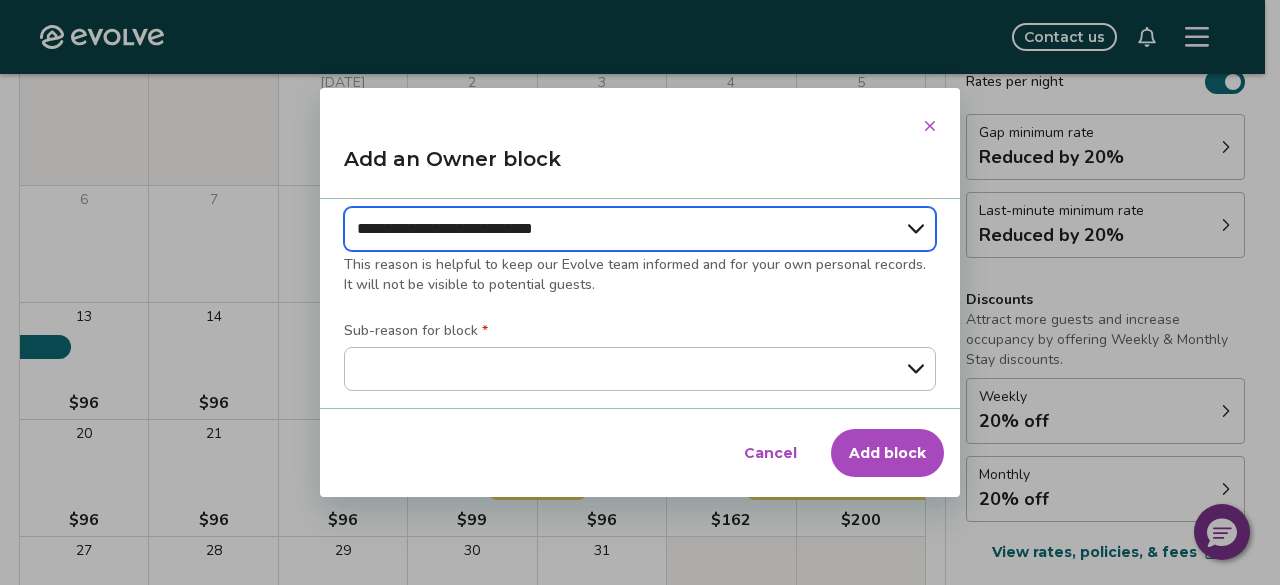 scroll, scrollTop: 392, scrollLeft: 0, axis: vertical 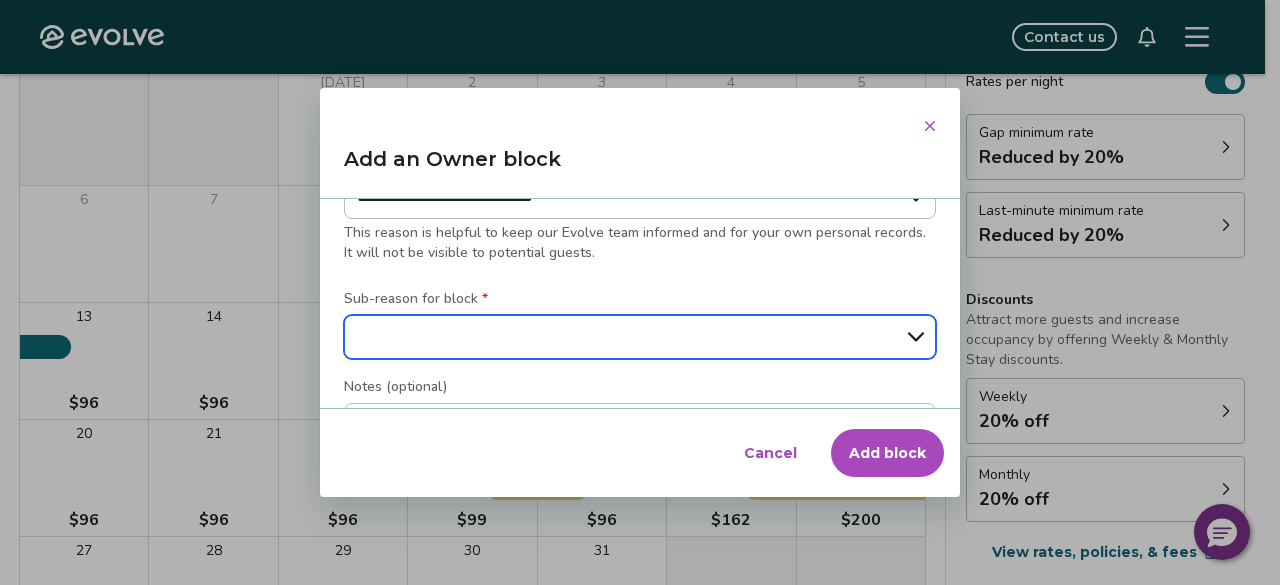 click on "**********" at bounding box center [640, 337] 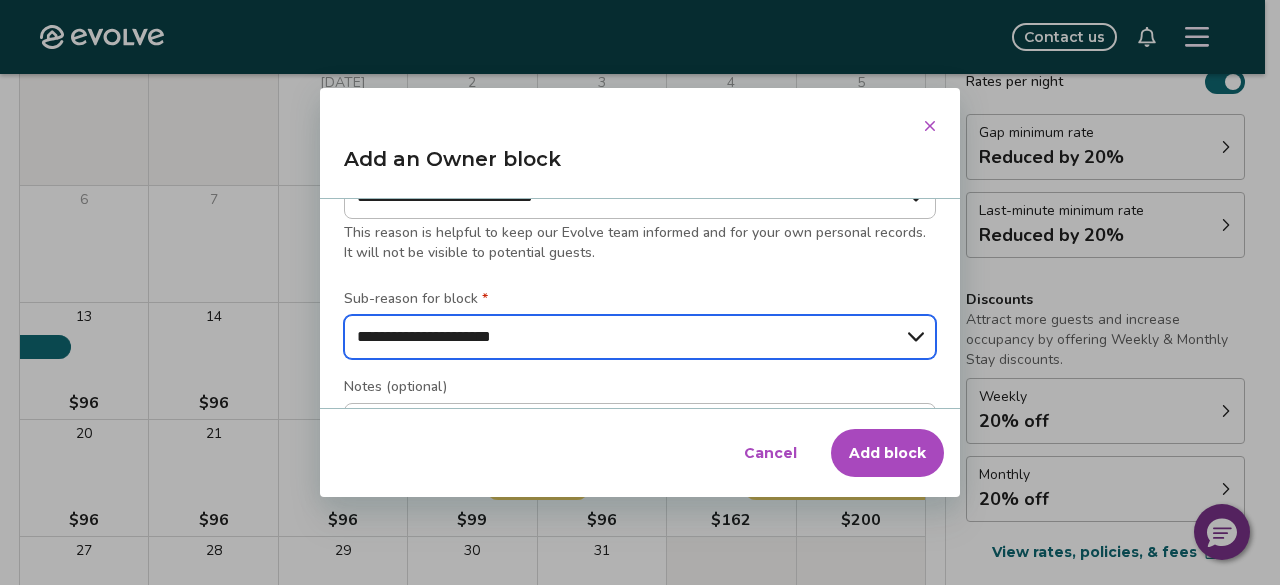 click on "**********" at bounding box center (640, 337) 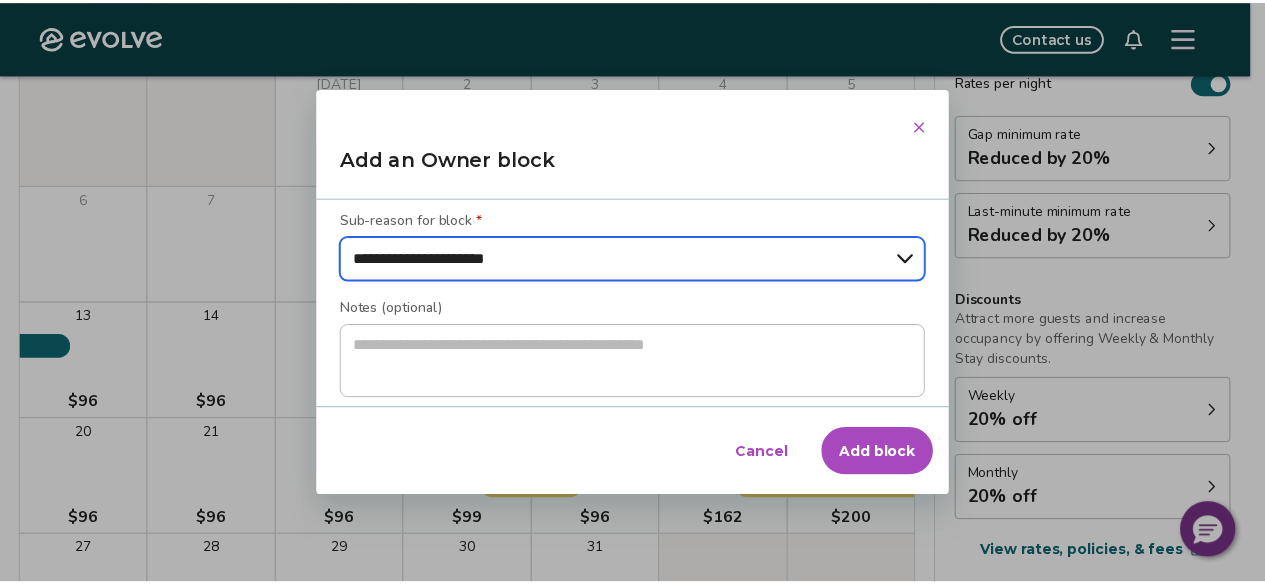 scroll, scrollTop: 484, scrollLeft: 0, axis: vertical 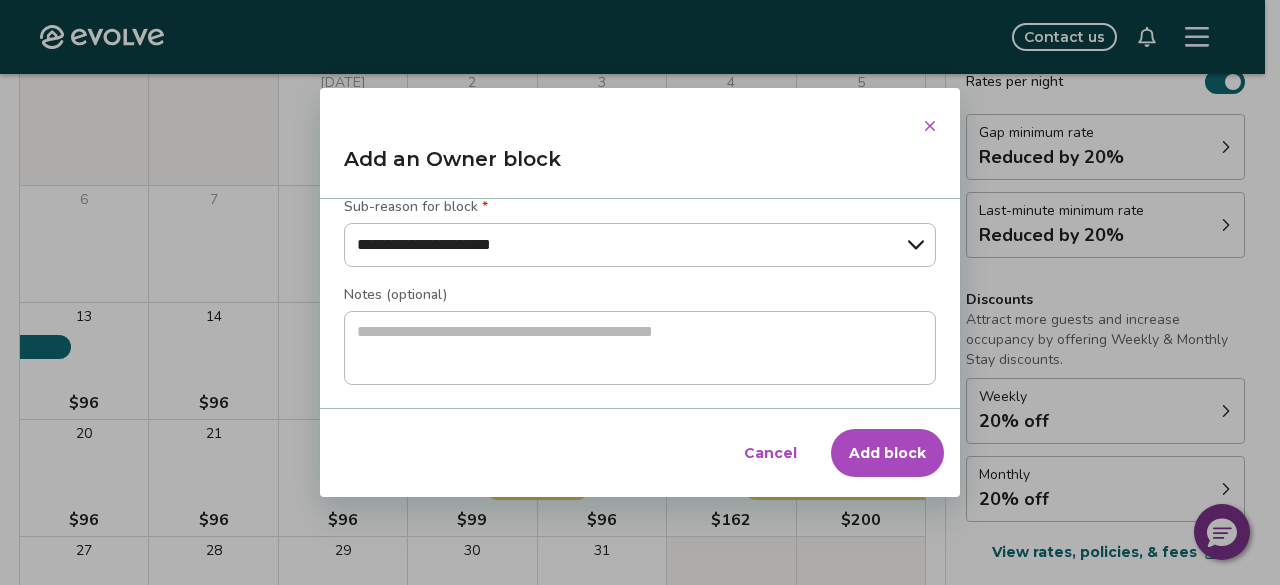 click on "Add block" at bounding box center [887, 453] 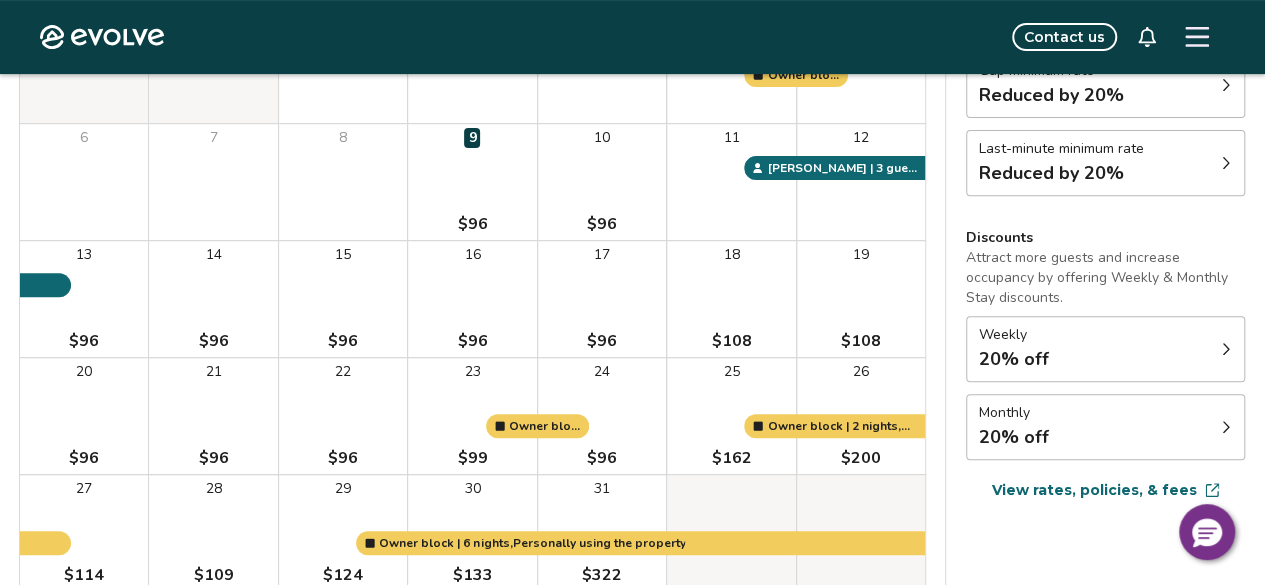 scroll, scrollTop: 302, scrollLeft: 0, axis: vertical 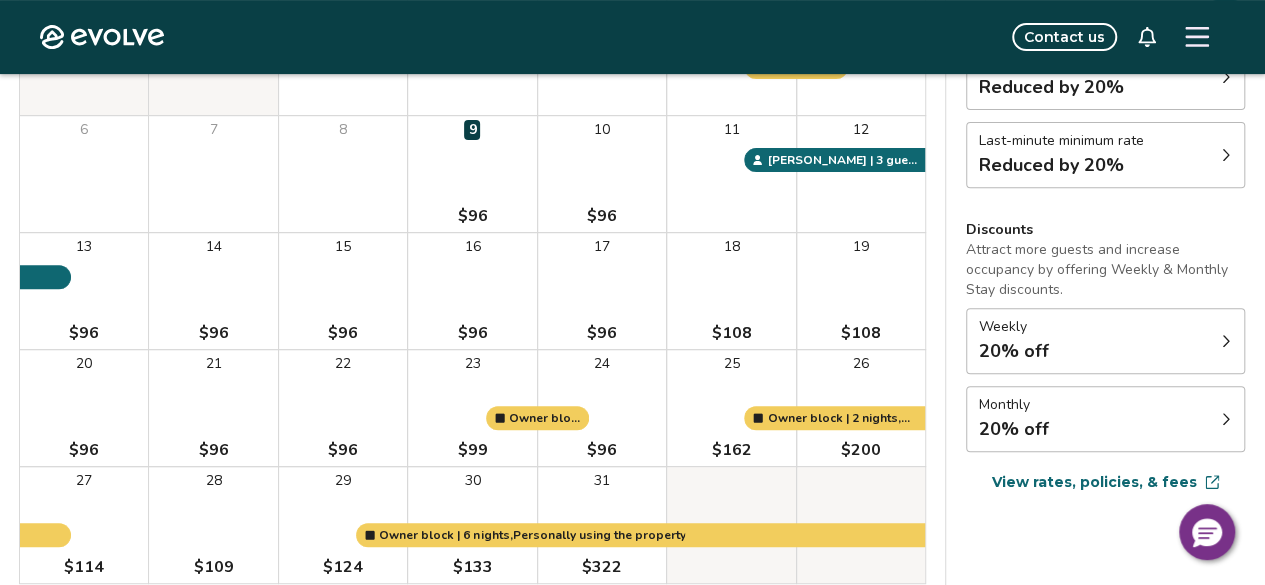 click on "25 $162" at bounding box center (731, 408) 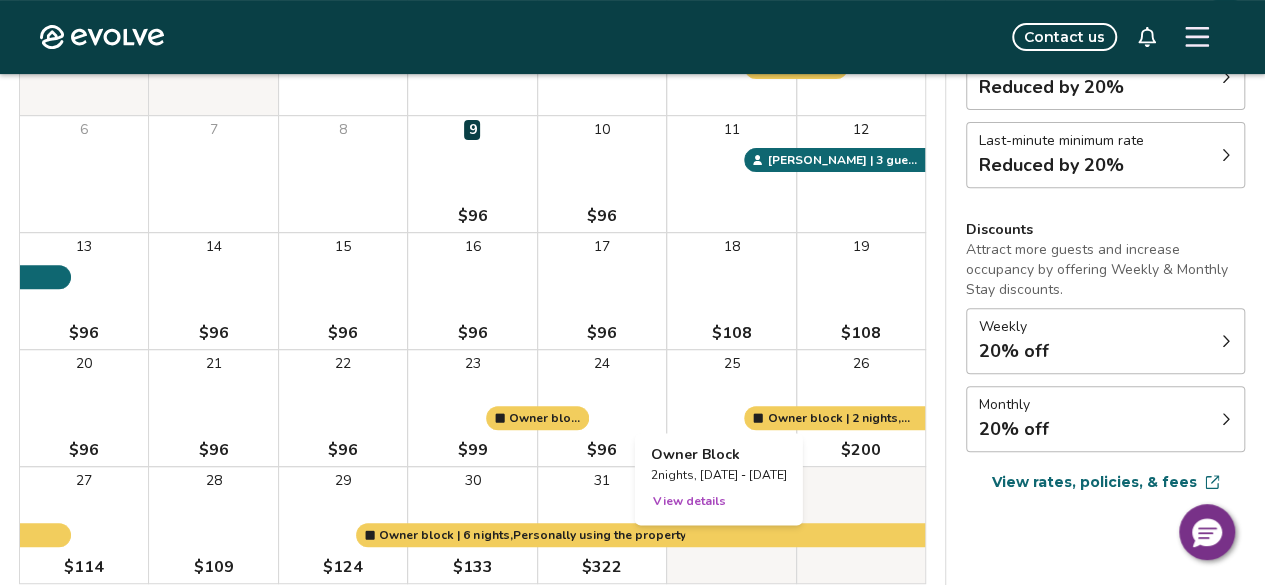 scroll, scrollTop: 0, scrollLeft: 0, axis: both 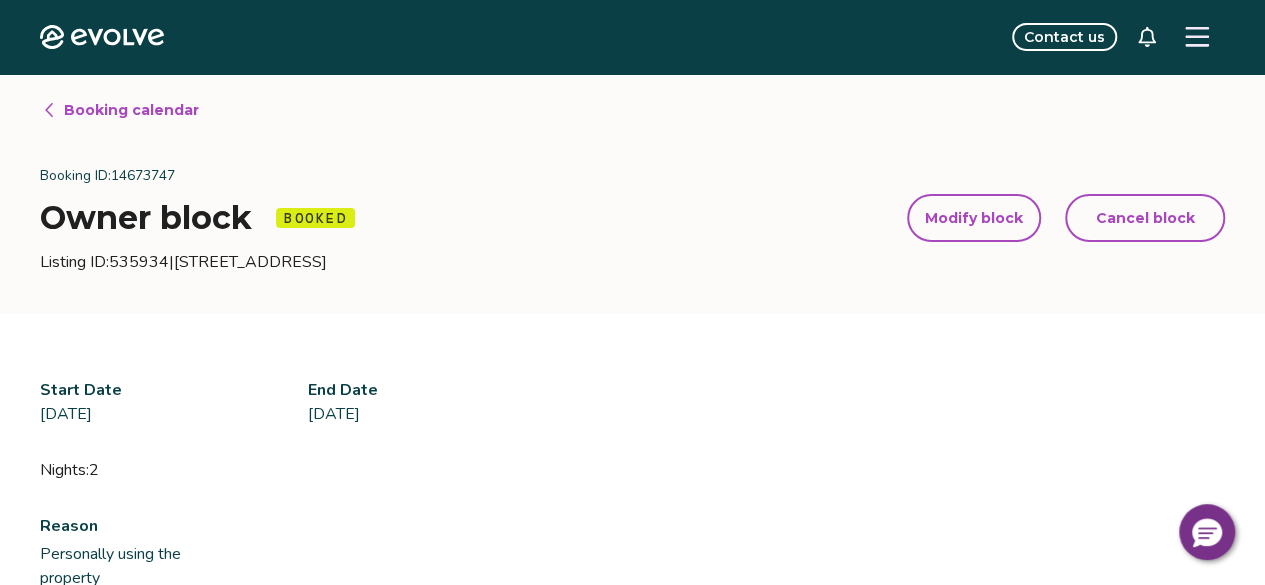 click 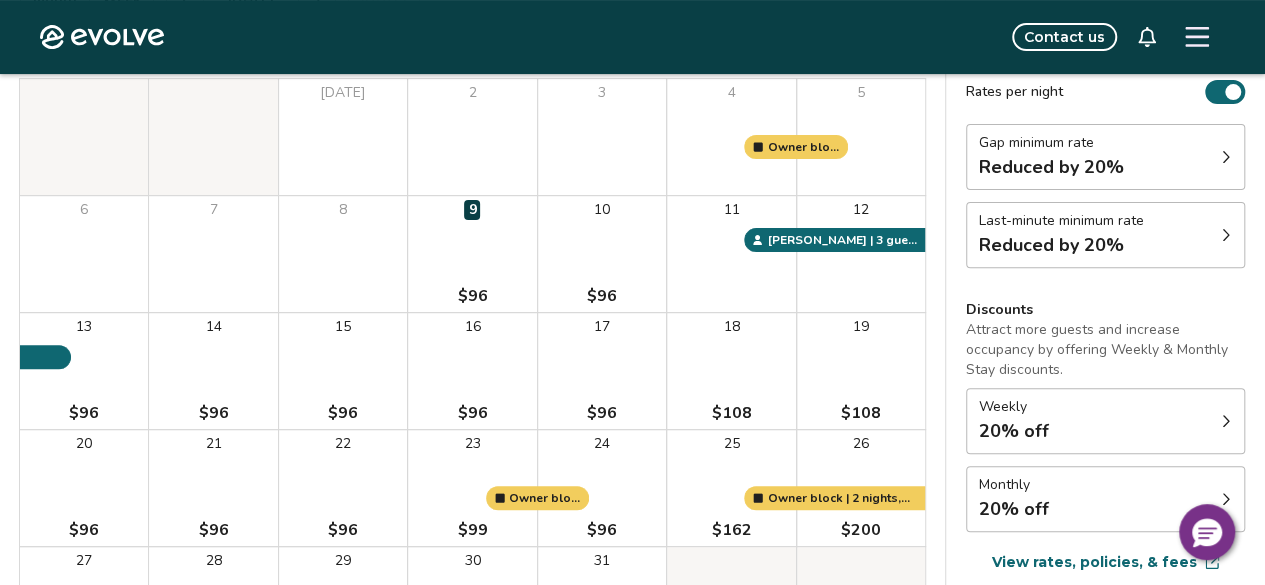 scroll, scrollTop: 247, scrollLeft: 0, axis: vertical 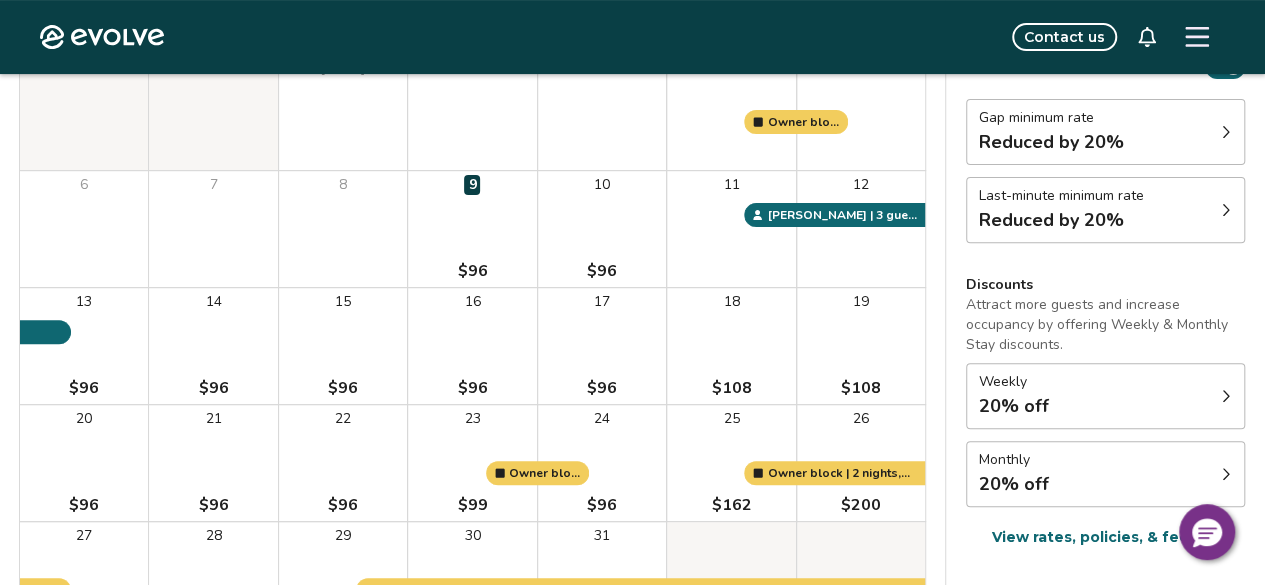 click on "18 $108" at bounding box center (731, 346) 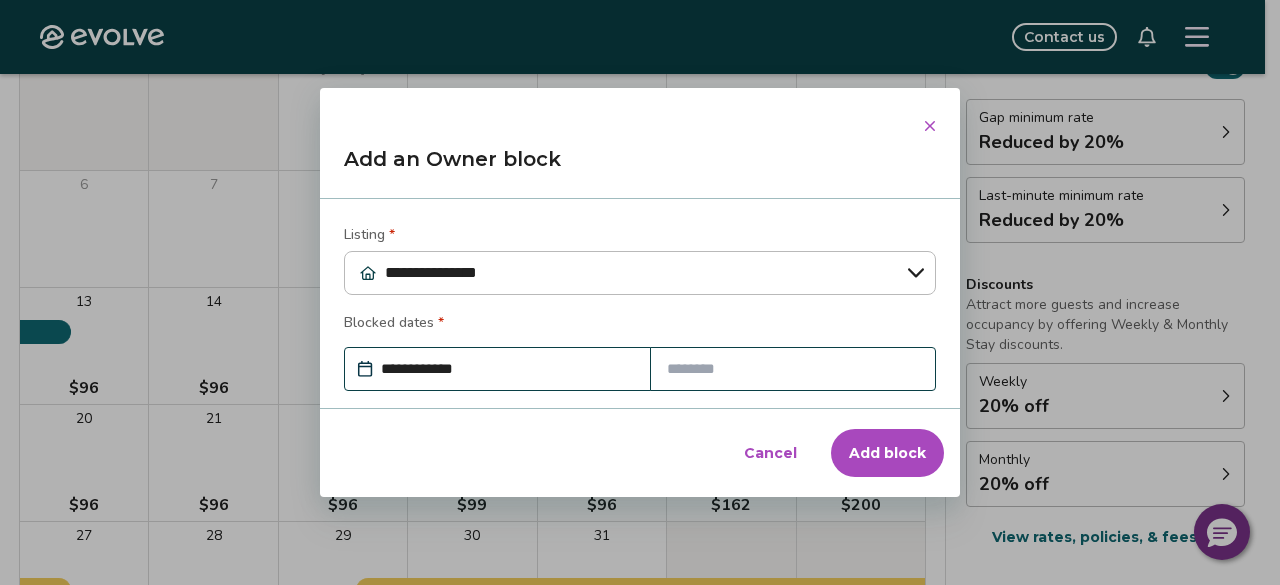 click at bounding box center (930, 126) 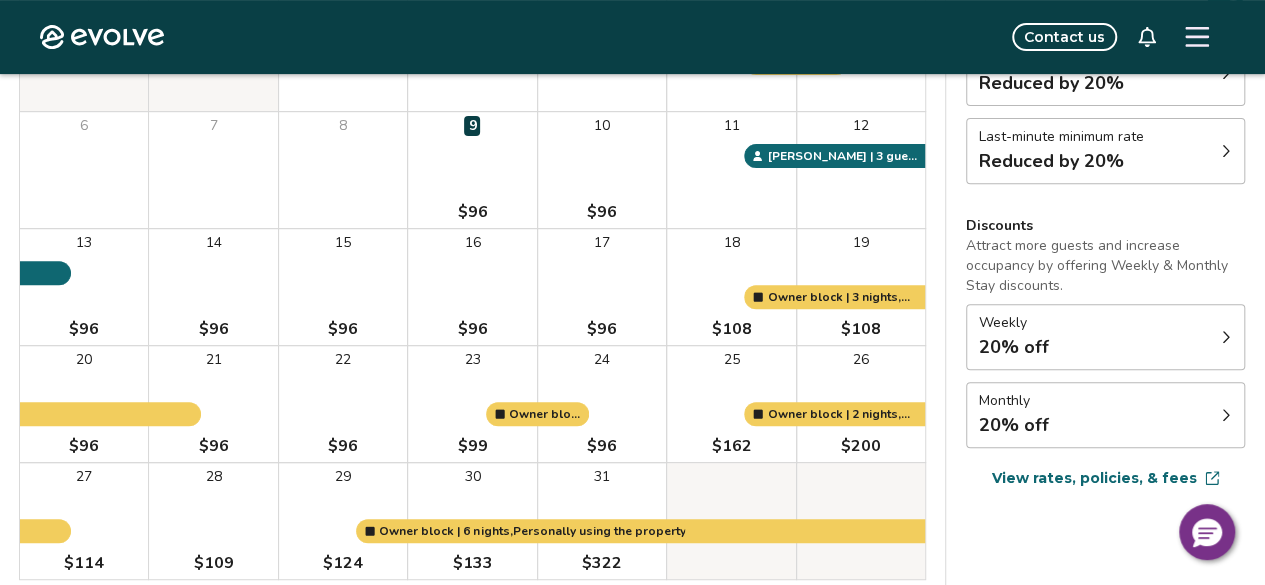 scroll, scrollTop: 298, scrollLeft: 0, axis: vertical 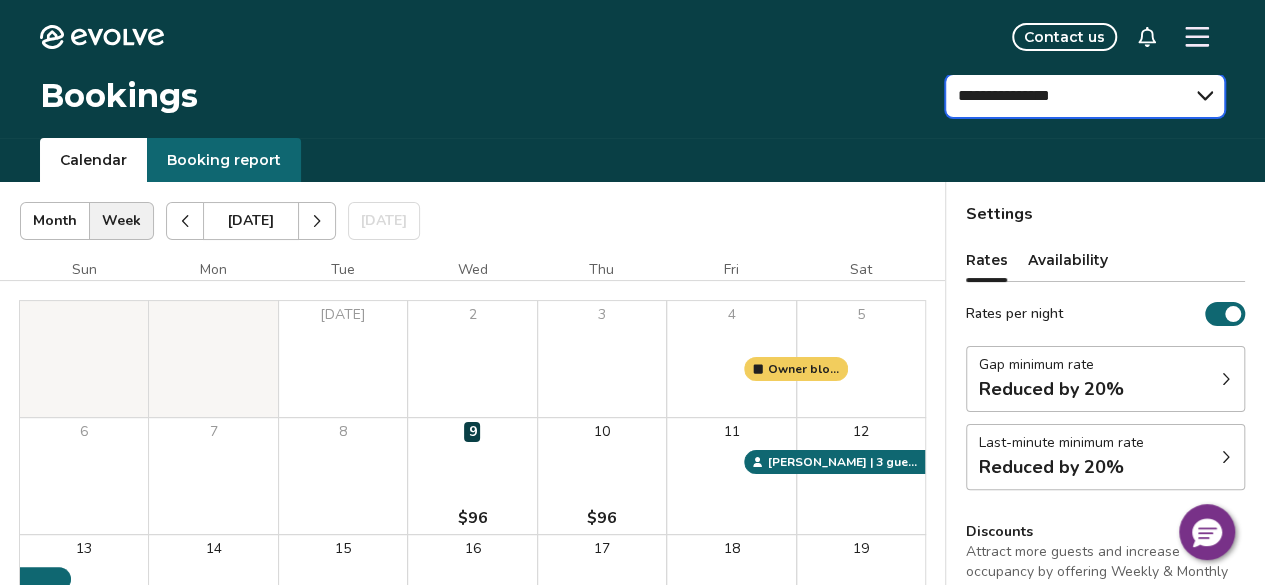 click on "**********" at bounding box center (1085, 96) 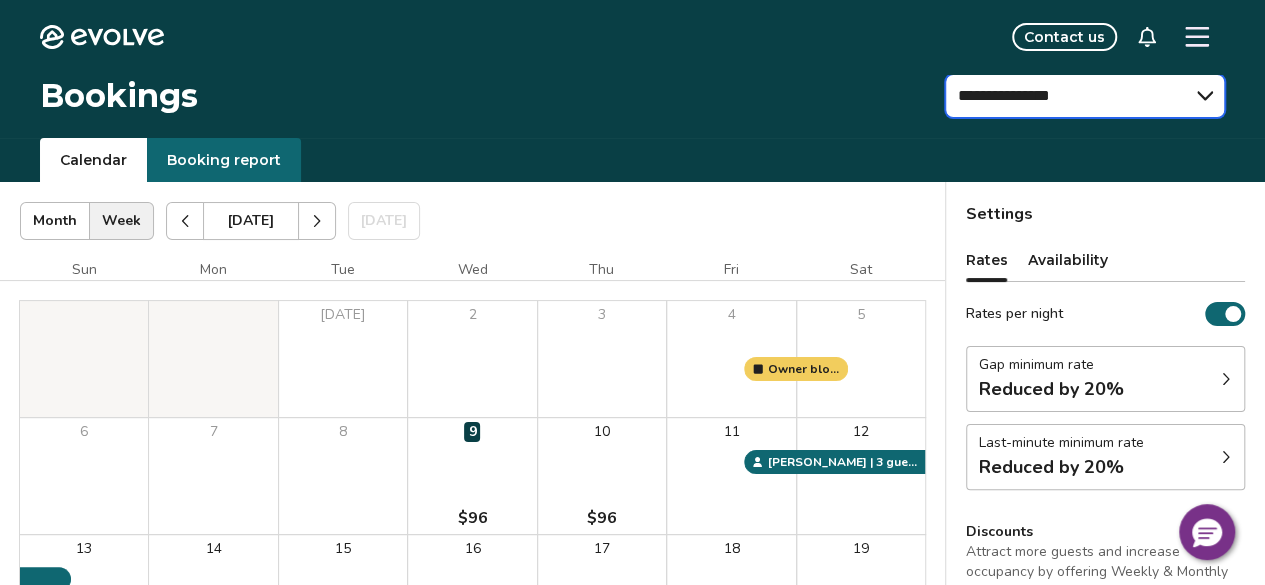 select on "**********" 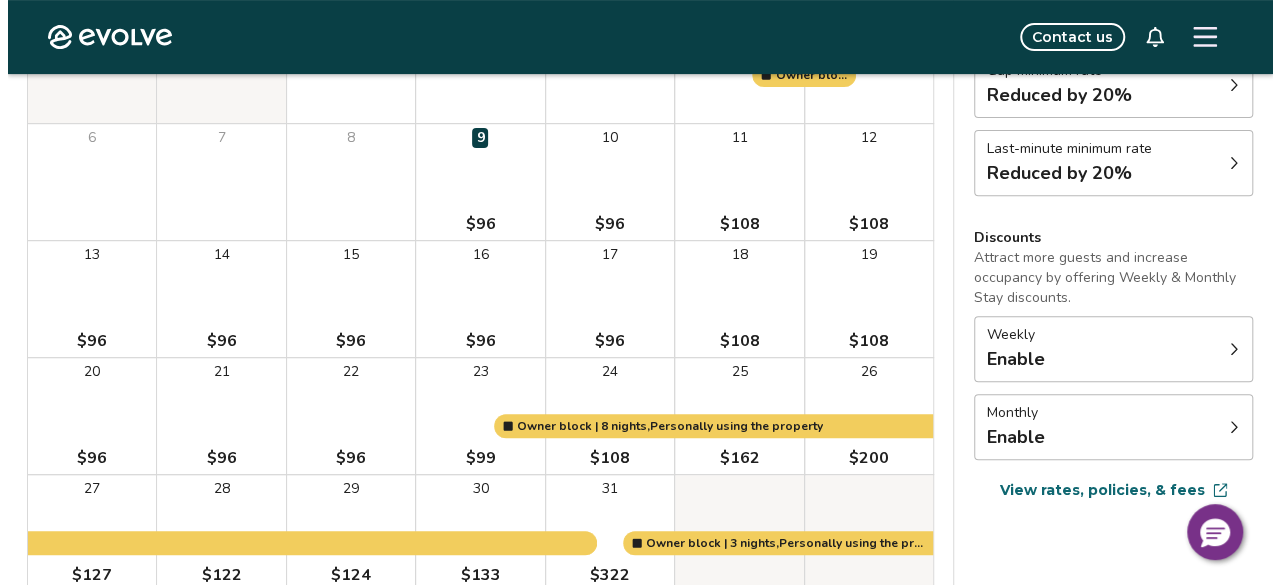 scroll, scrollTop: 296, scrollLeft: 0, axis: vertical 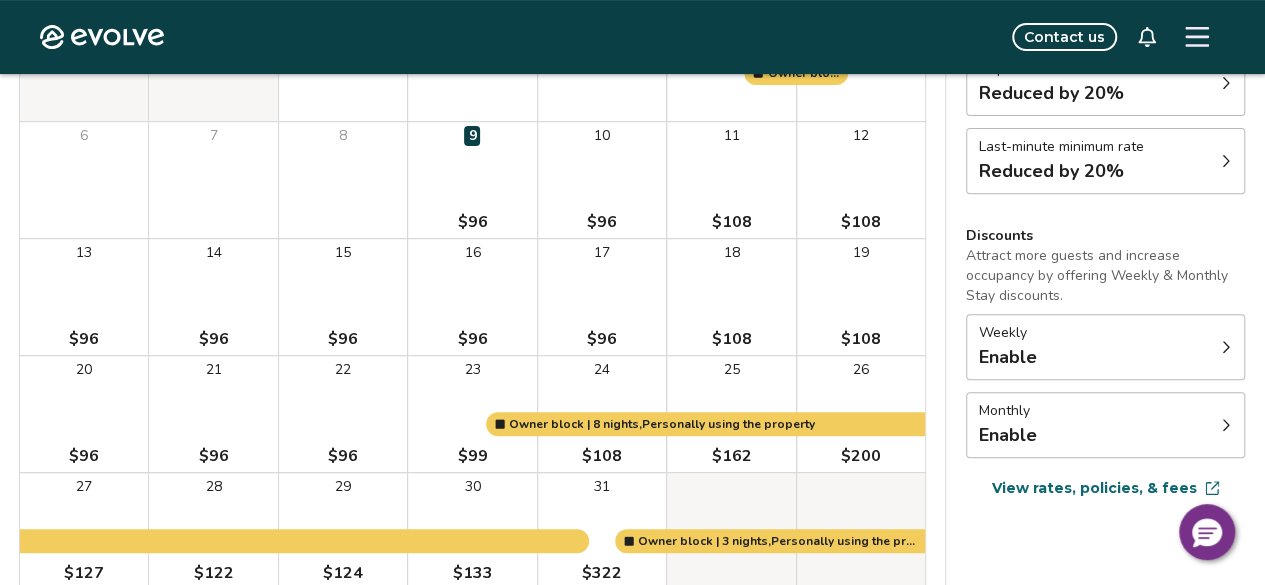 click on "18 $108" at bounding box center [731, 297] 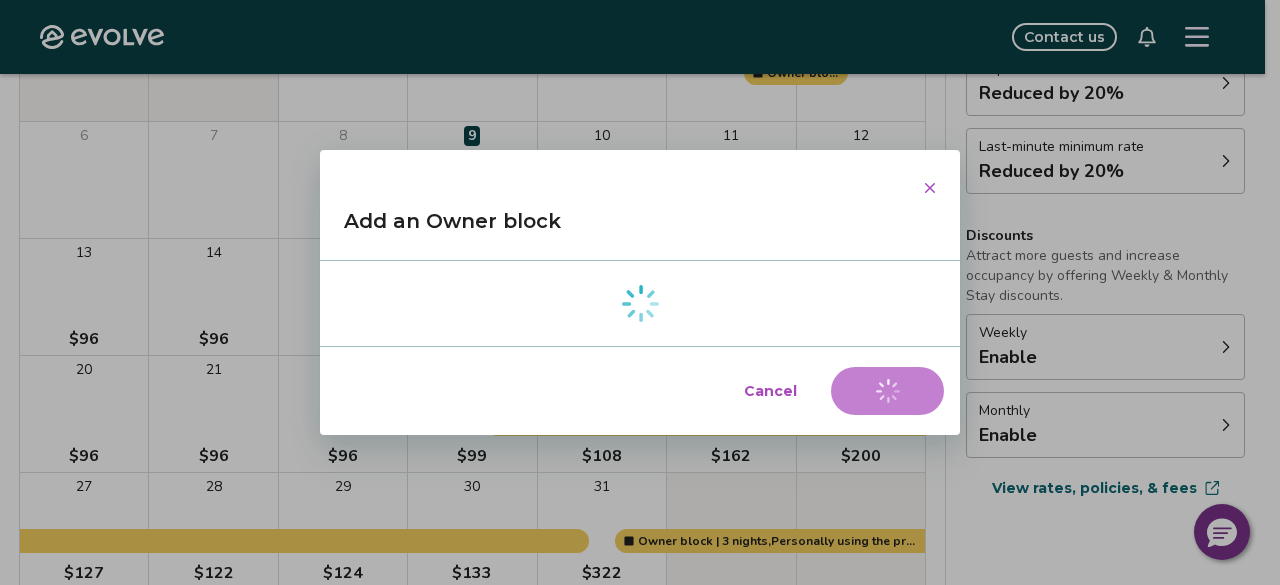 select on "**********" 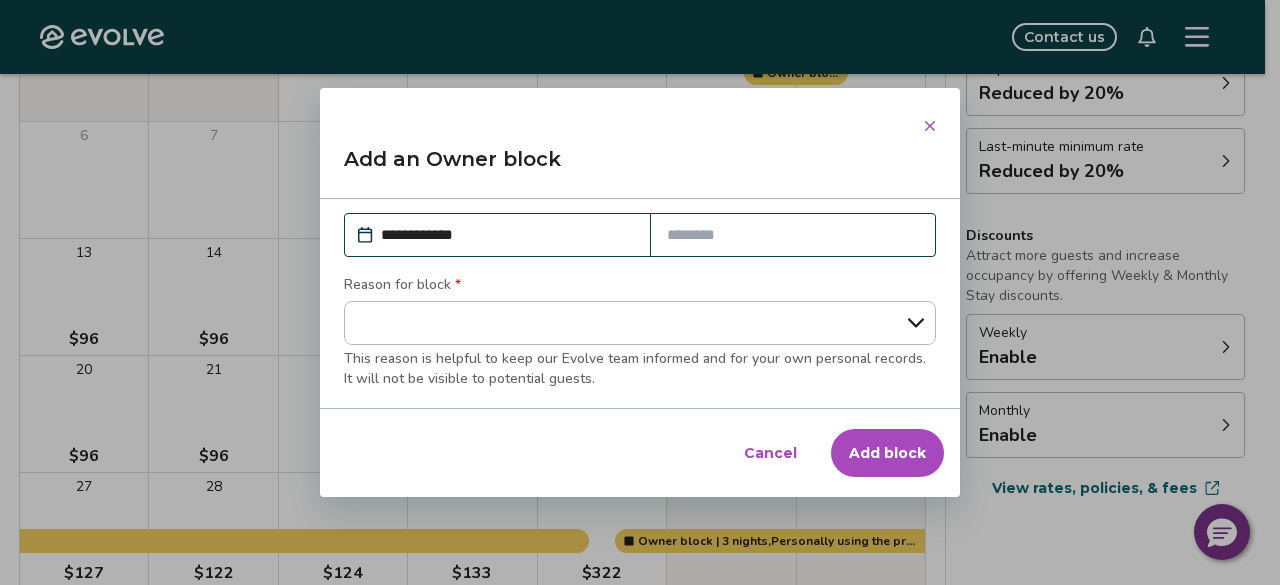 scroll, scrollTop: 137, scrollLeft: 0, axis: vertical 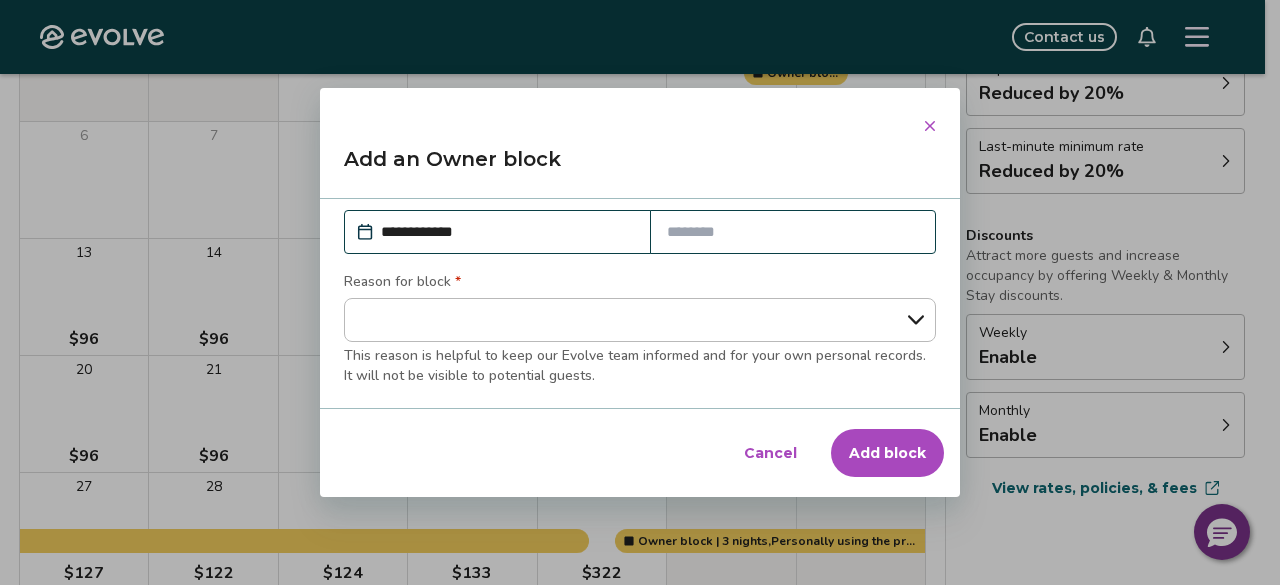click at bounding box center (793, 232) 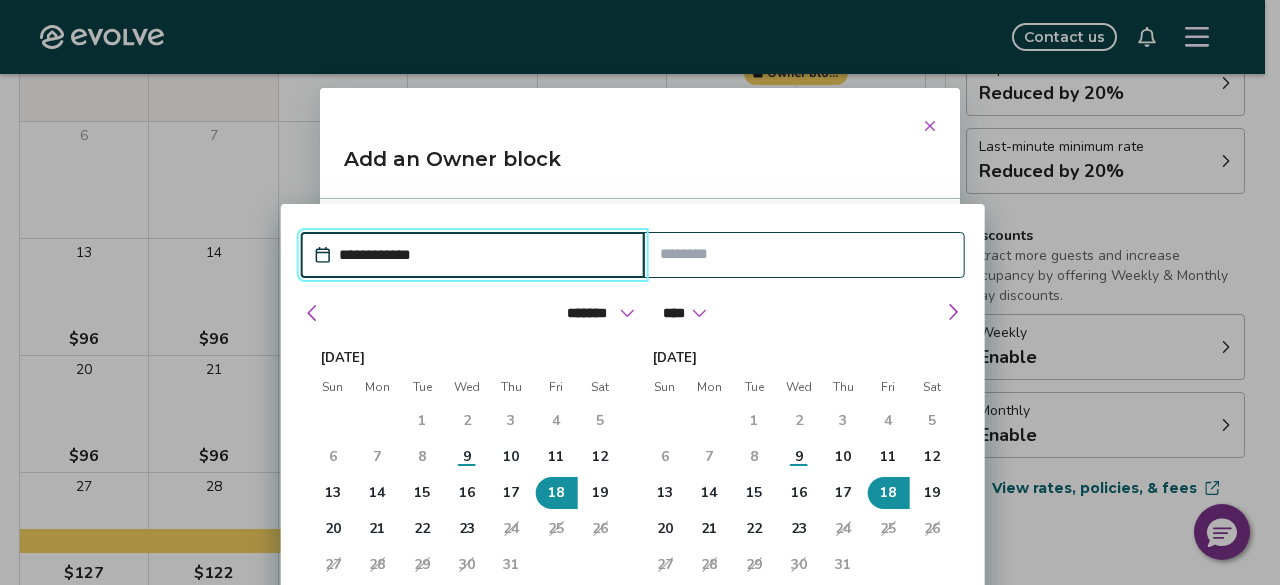 click on "18" at bounding box center (556, 493) 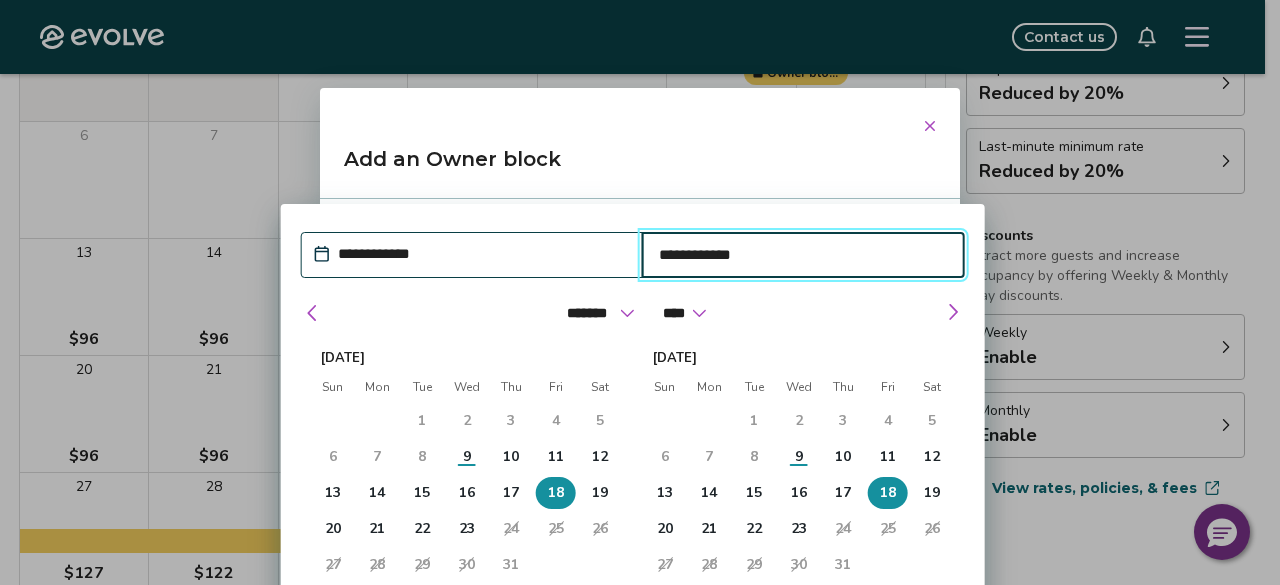 click on "21" at bounding box center (377, 529) 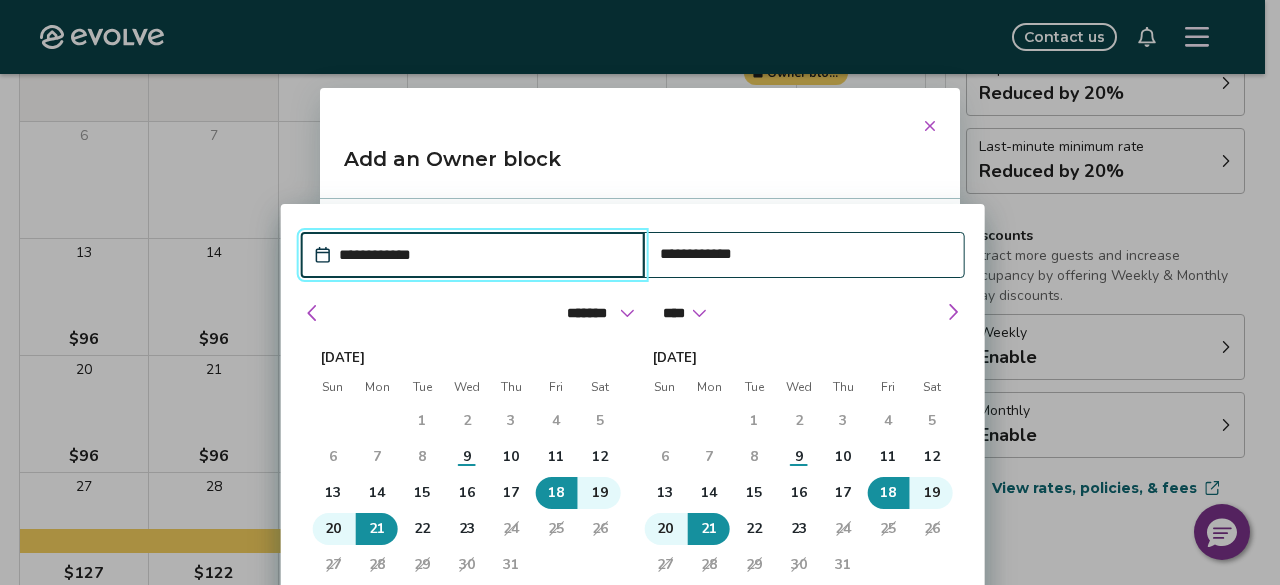 type on "*" 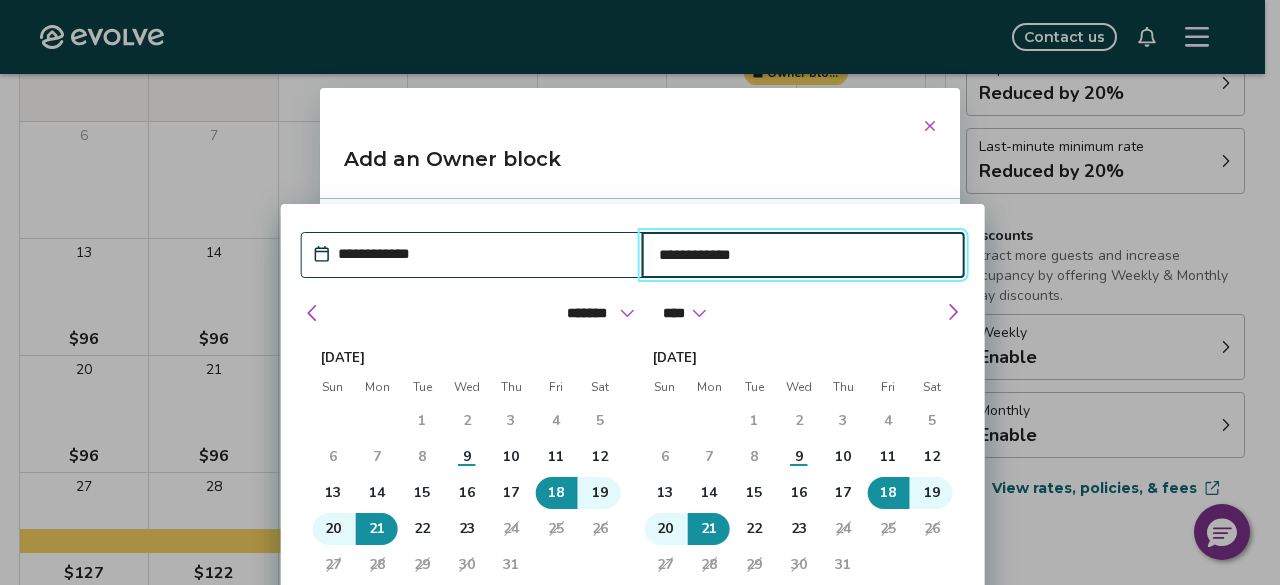 click on "**********" at bounding box center [640, 228] 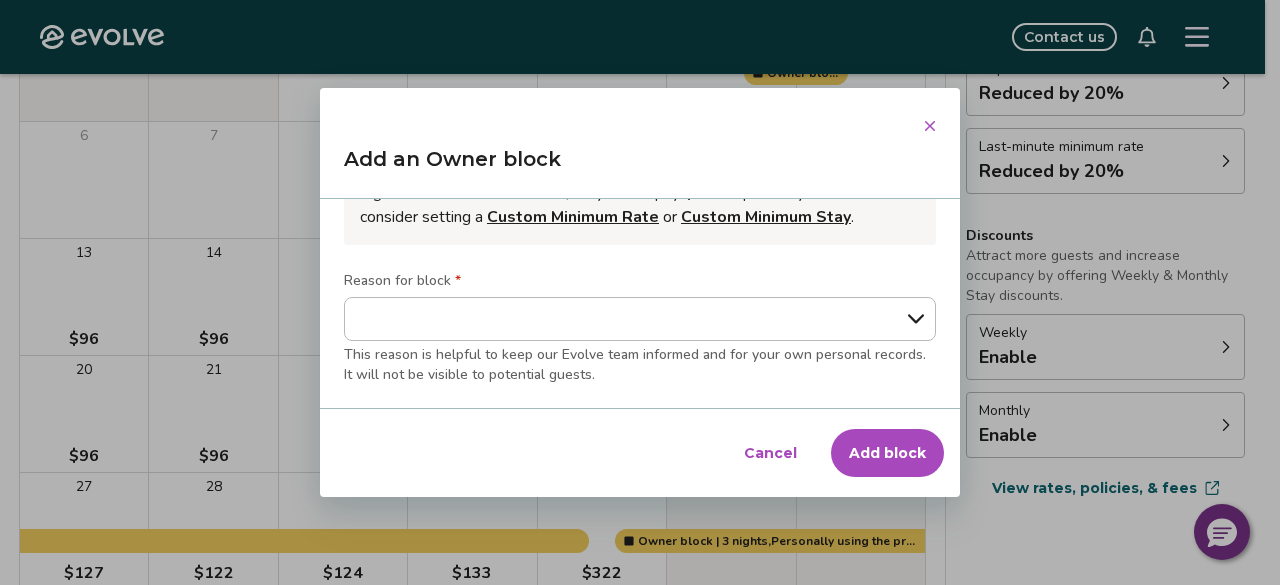 scroll, scrollTop: 291, scrollLeft: 0, axis: vertical 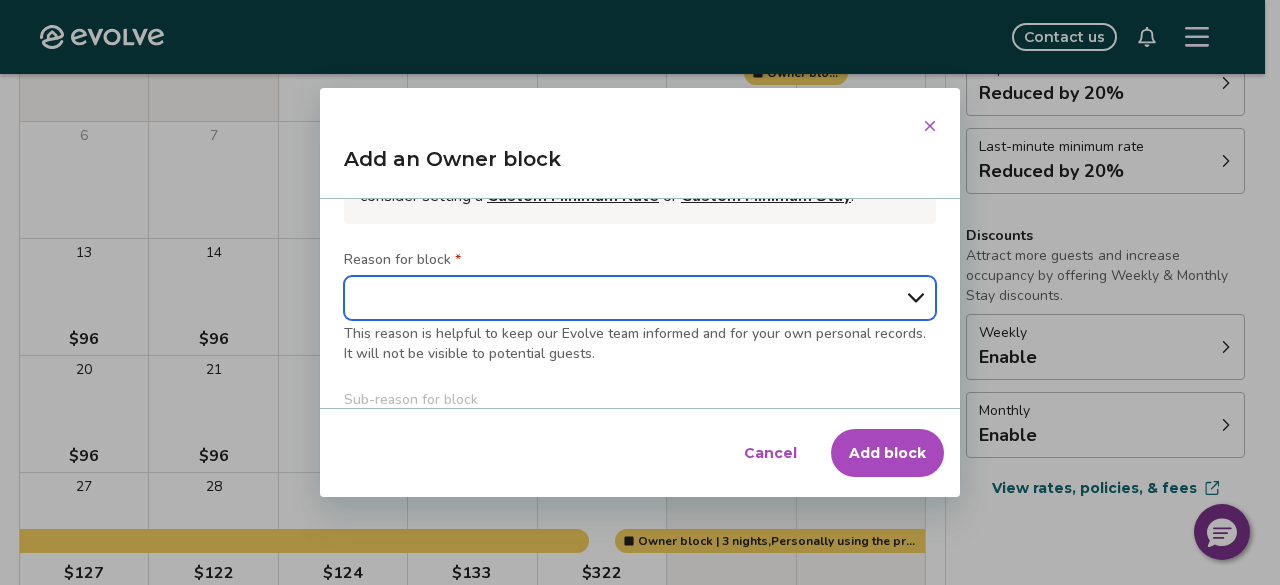 click on "**********" at bounding box center [640, 298] 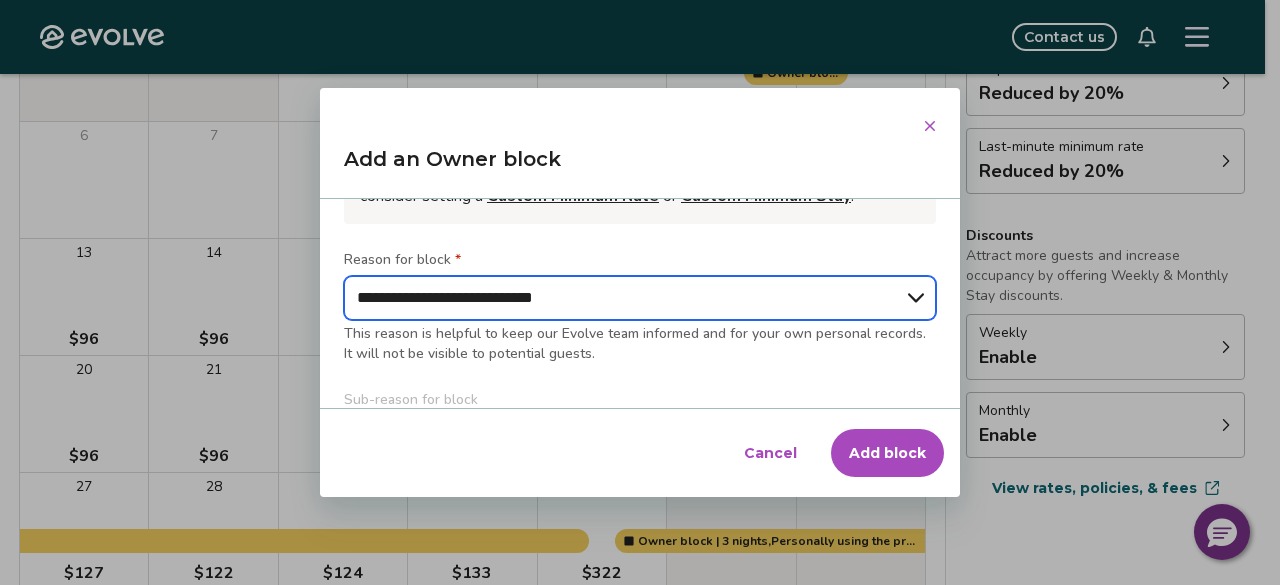 click on "**********" at bounding box center [640, 298] 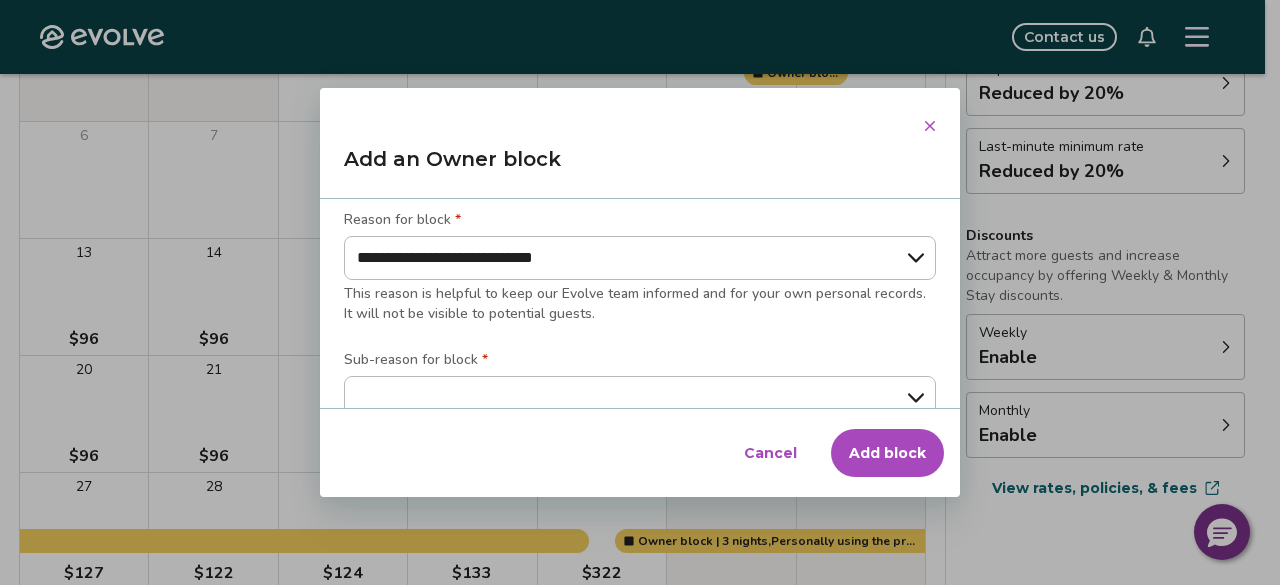 scroll, scrollTop: 371, scrollLeft: 0, axis: vertical 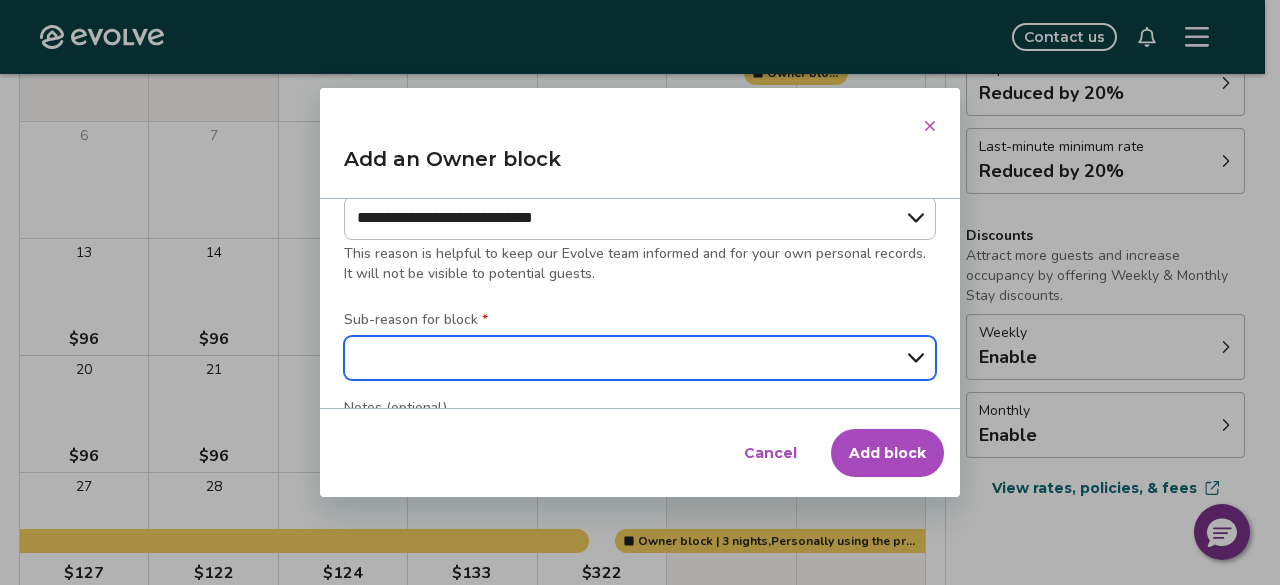 click on "**********" at bounding box center [640, 358] 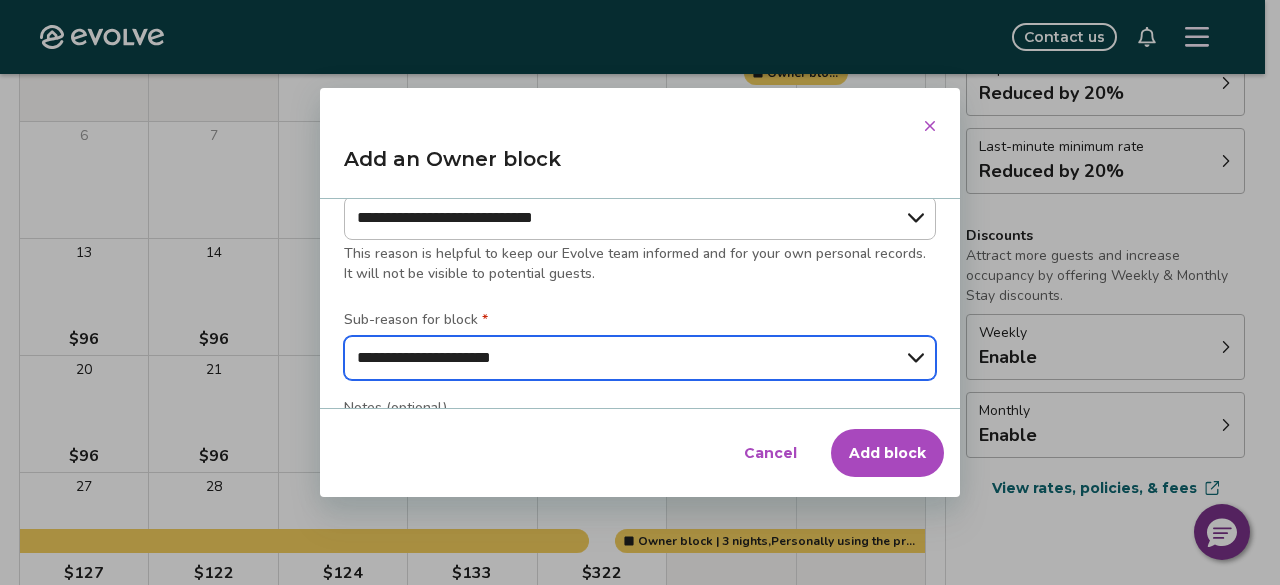 click on "**********" at bounding box center (640, 358) 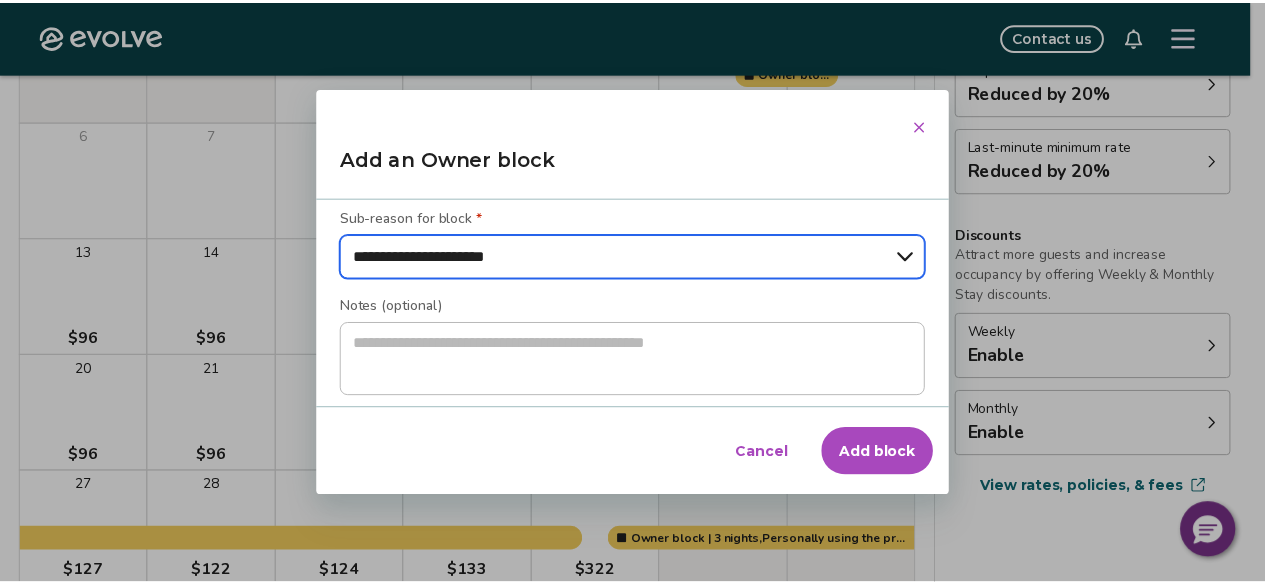 scroll, scrollTop: 472, scrollLeft: 0, axis: vertical 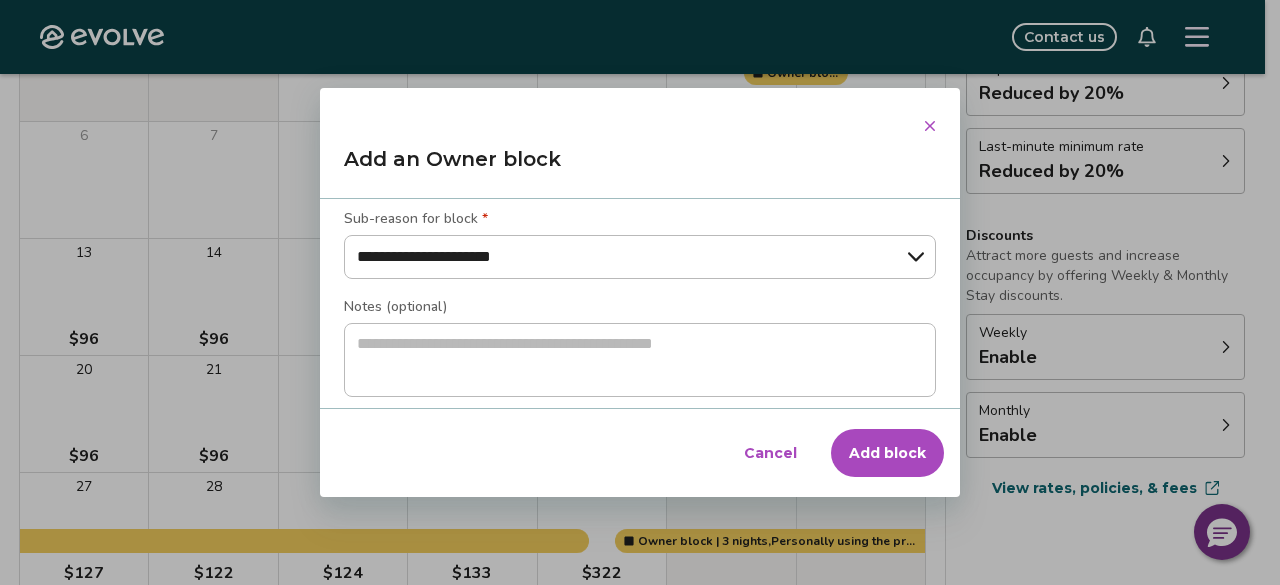 click on "Add block" at bounding box center (887, 453) 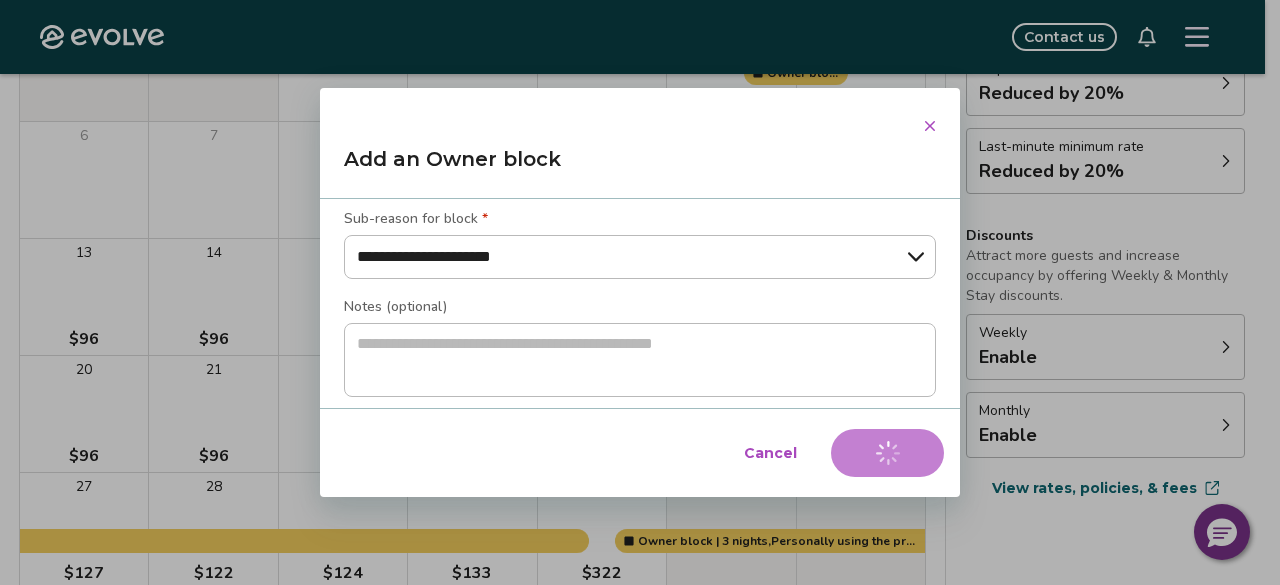 type on "*" 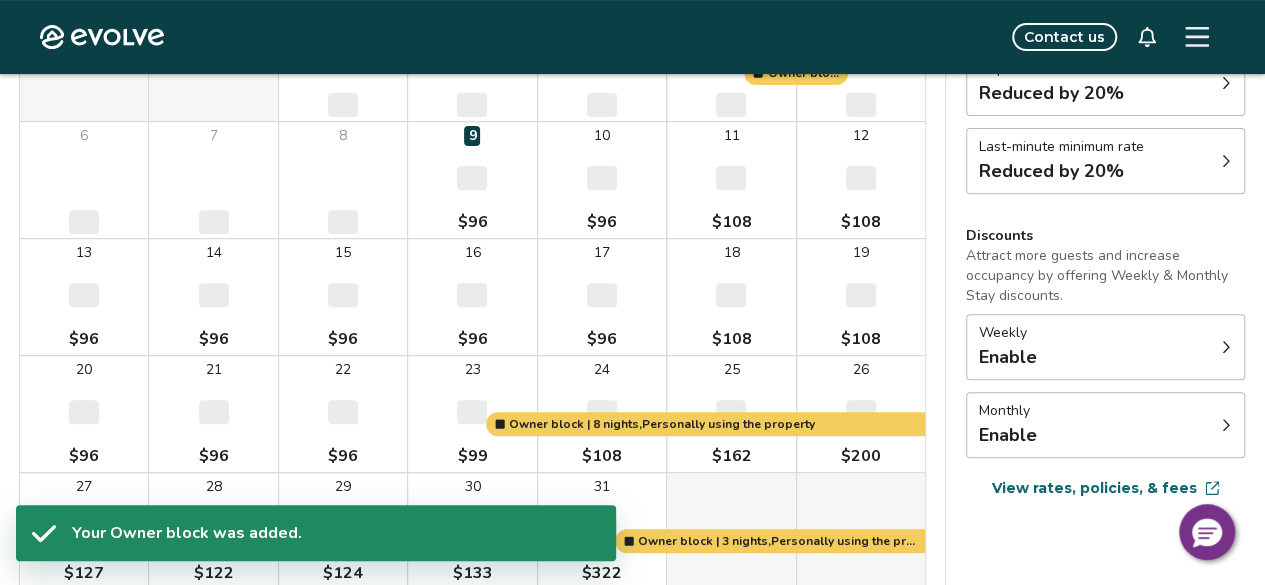 select on "**********" 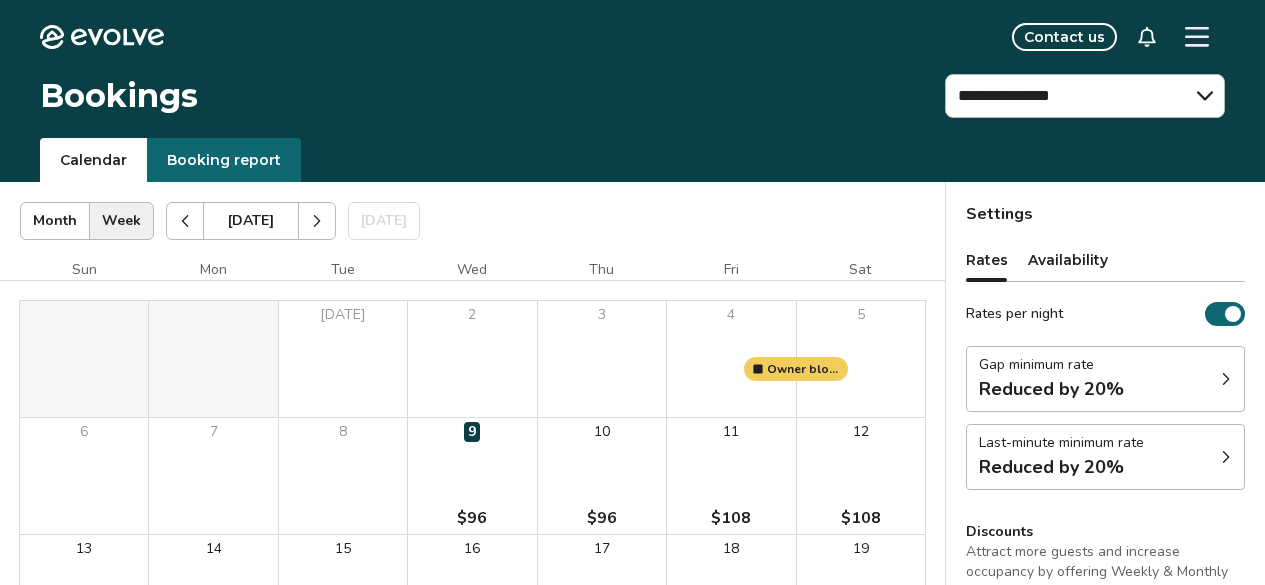 select on "**********" 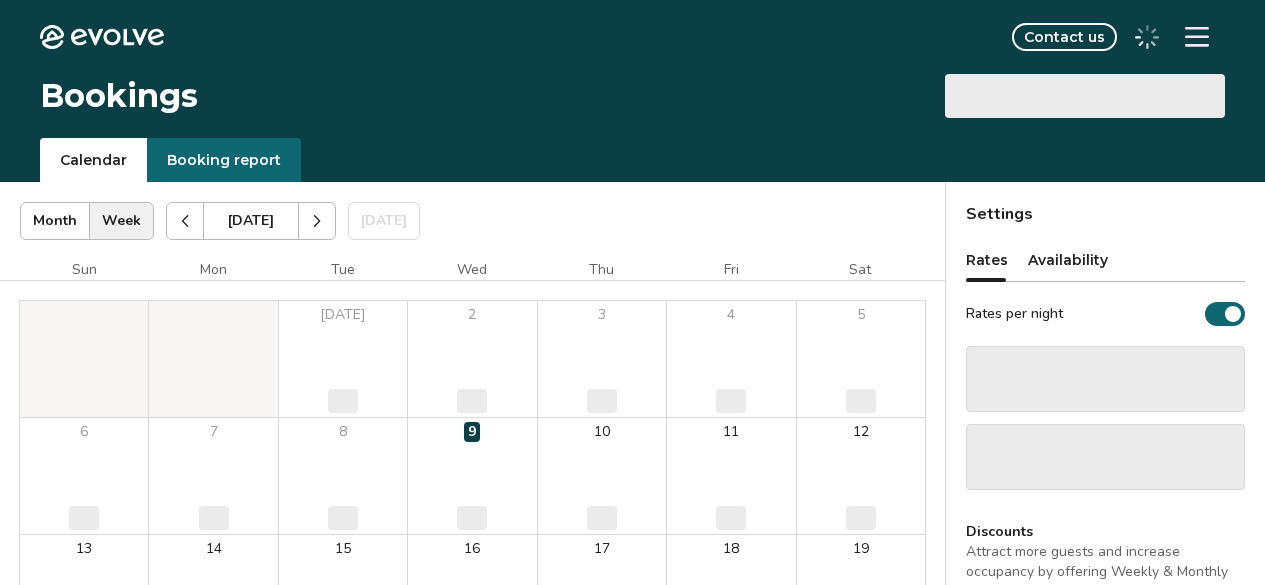 scroll, scrollTop: 296, scrollLeft: 0, axis: vertical 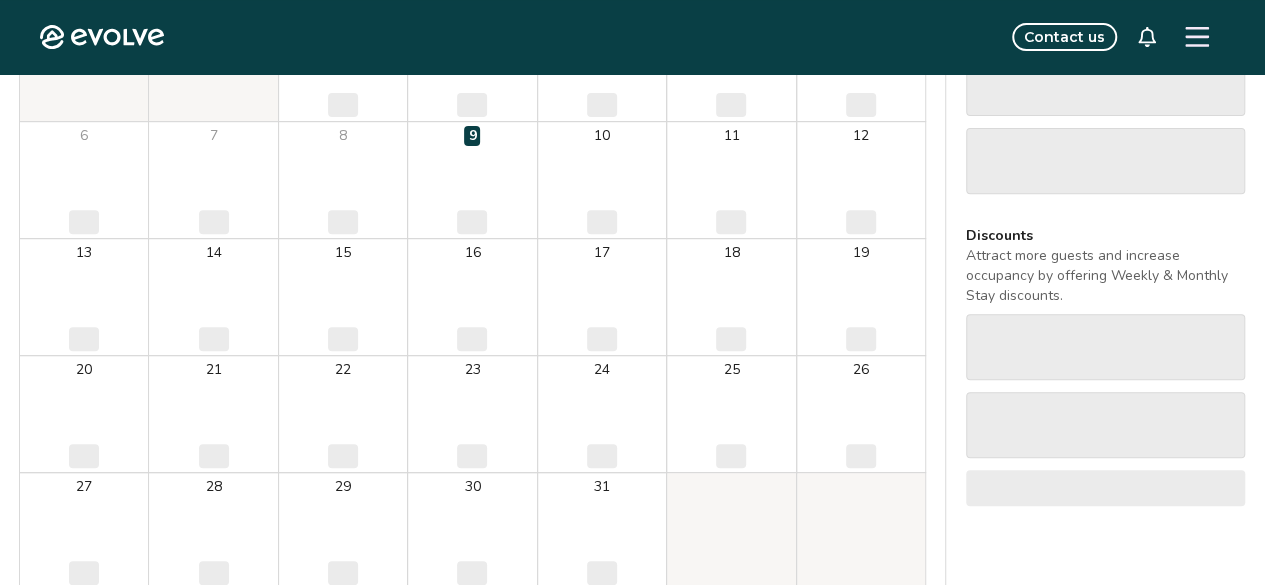 select on "**********" 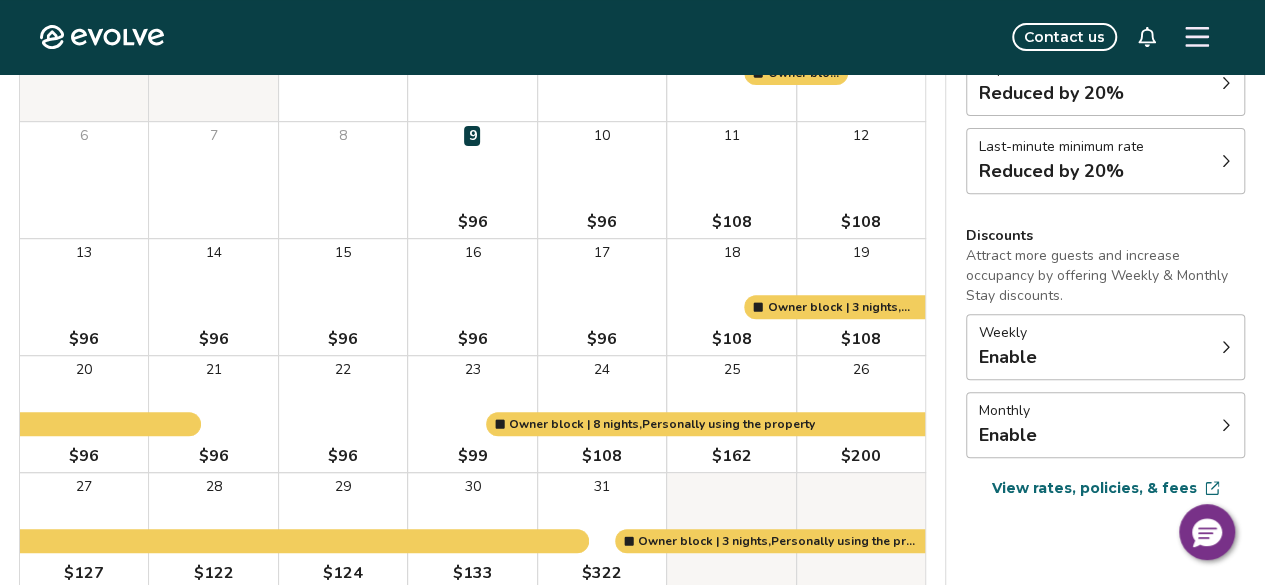scroll, scrollTop: 0, scrollLeft: 0, axis: both 